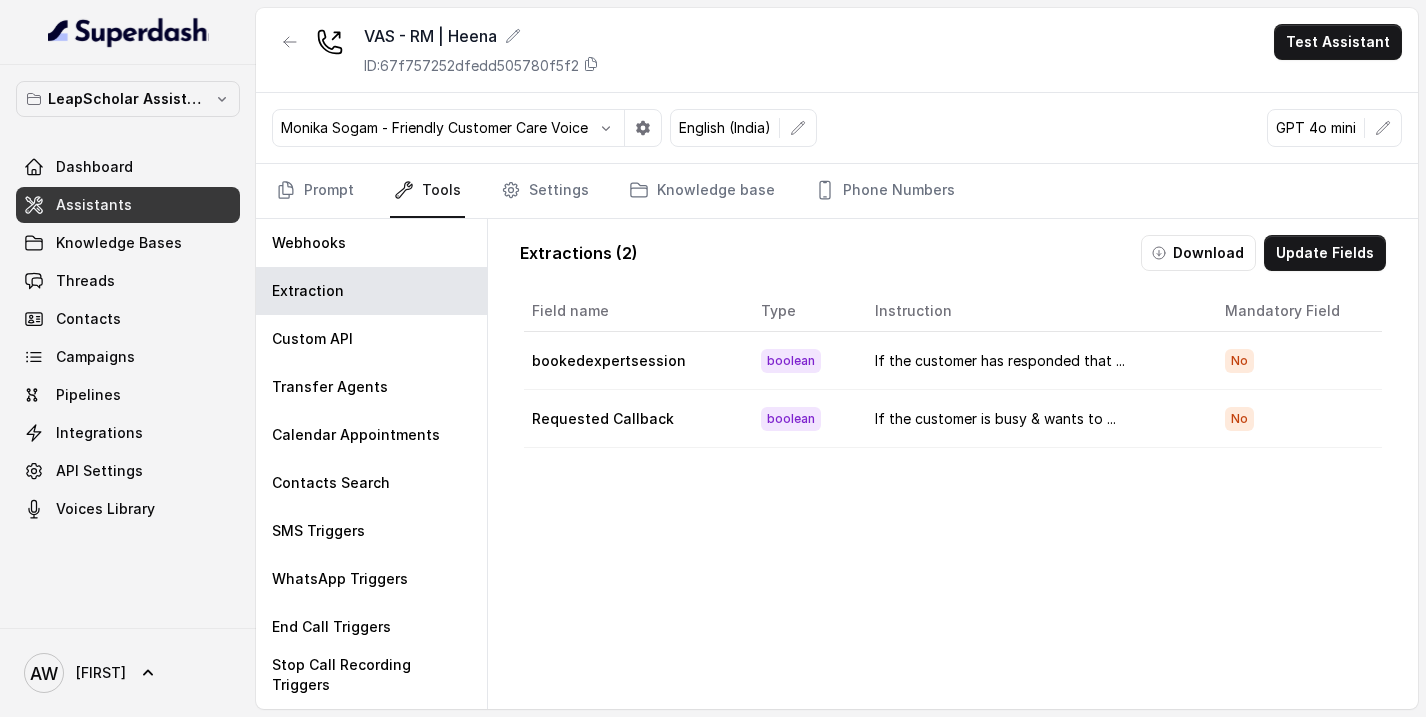 scroll, scrollTop: 0, scrollLeft: 0, axis: both 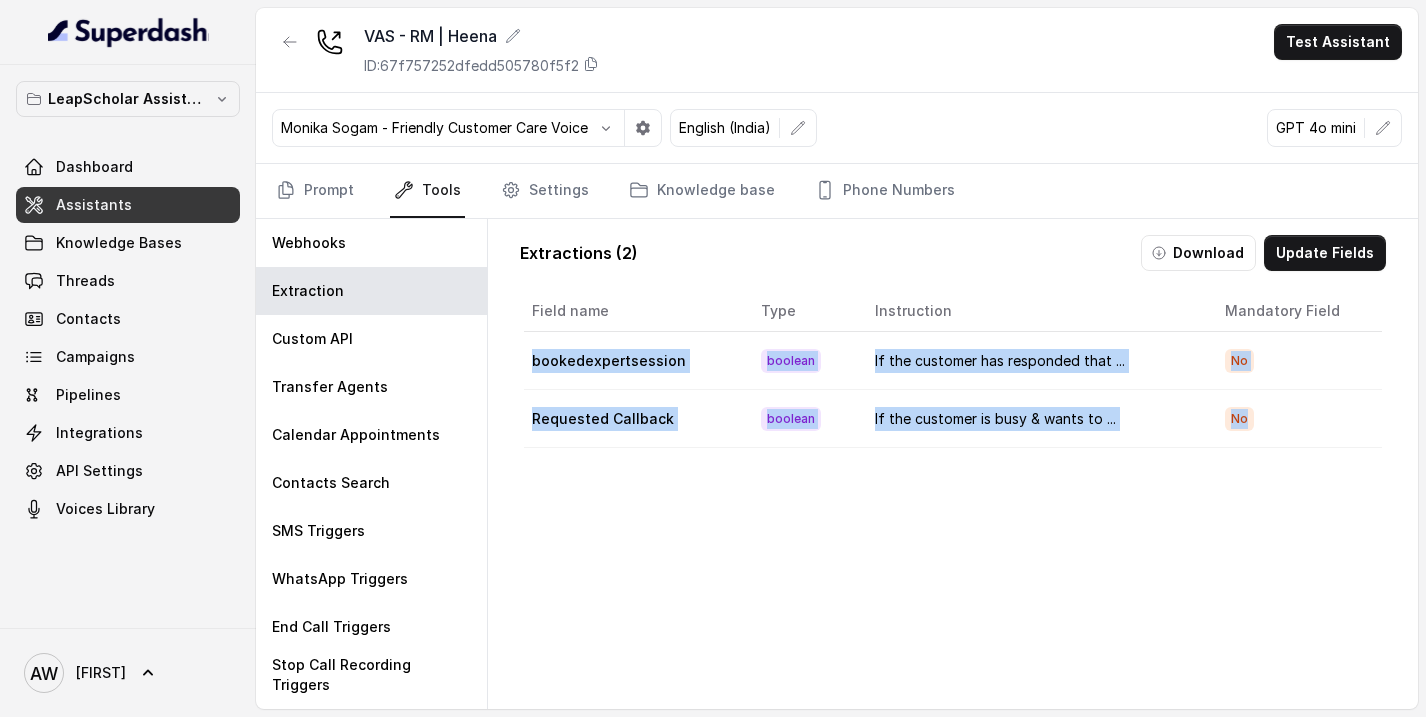 drag, startPoint x: 536, startPoint y: 361, endPoint x: 1270, endPoint y: 425, distance: 736.7849 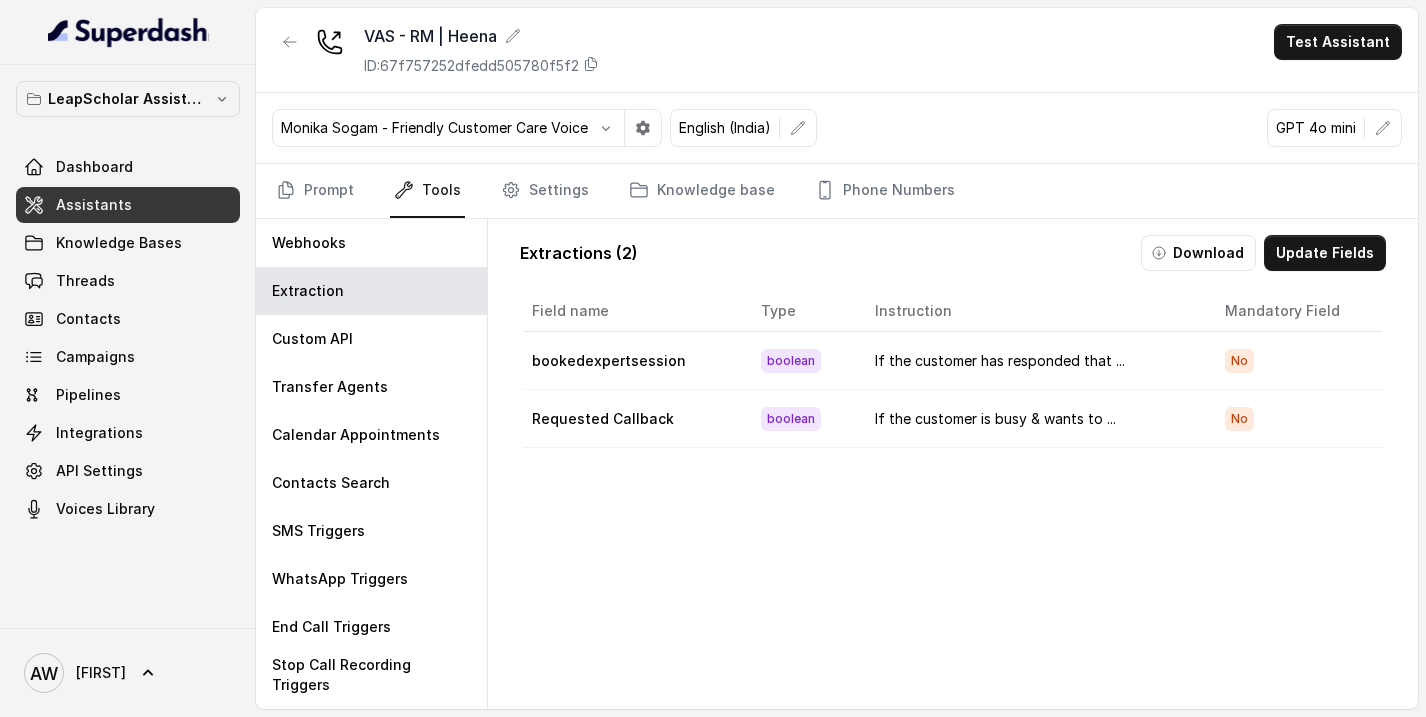 click on "No" at bounding box center [1295, 419] 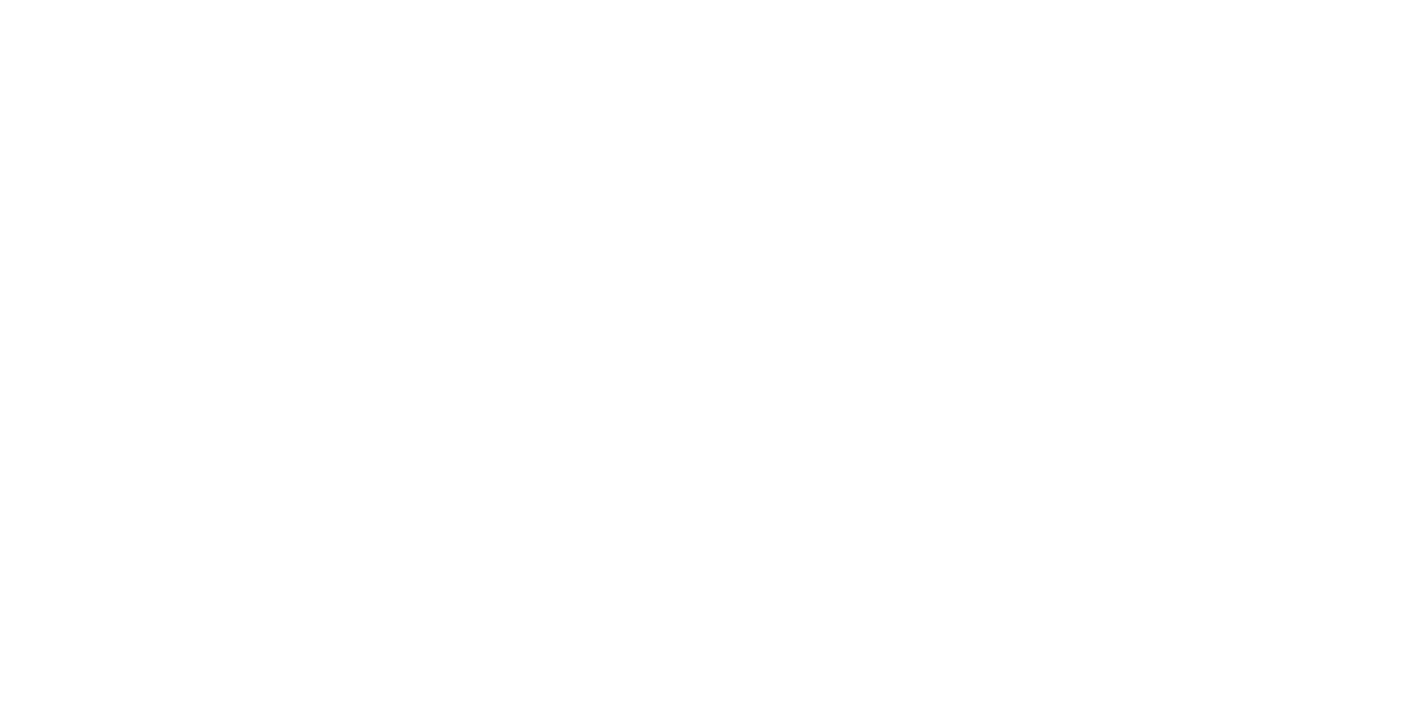 scroll, scrollTop: 0, scrollLeft: 0, axis: both 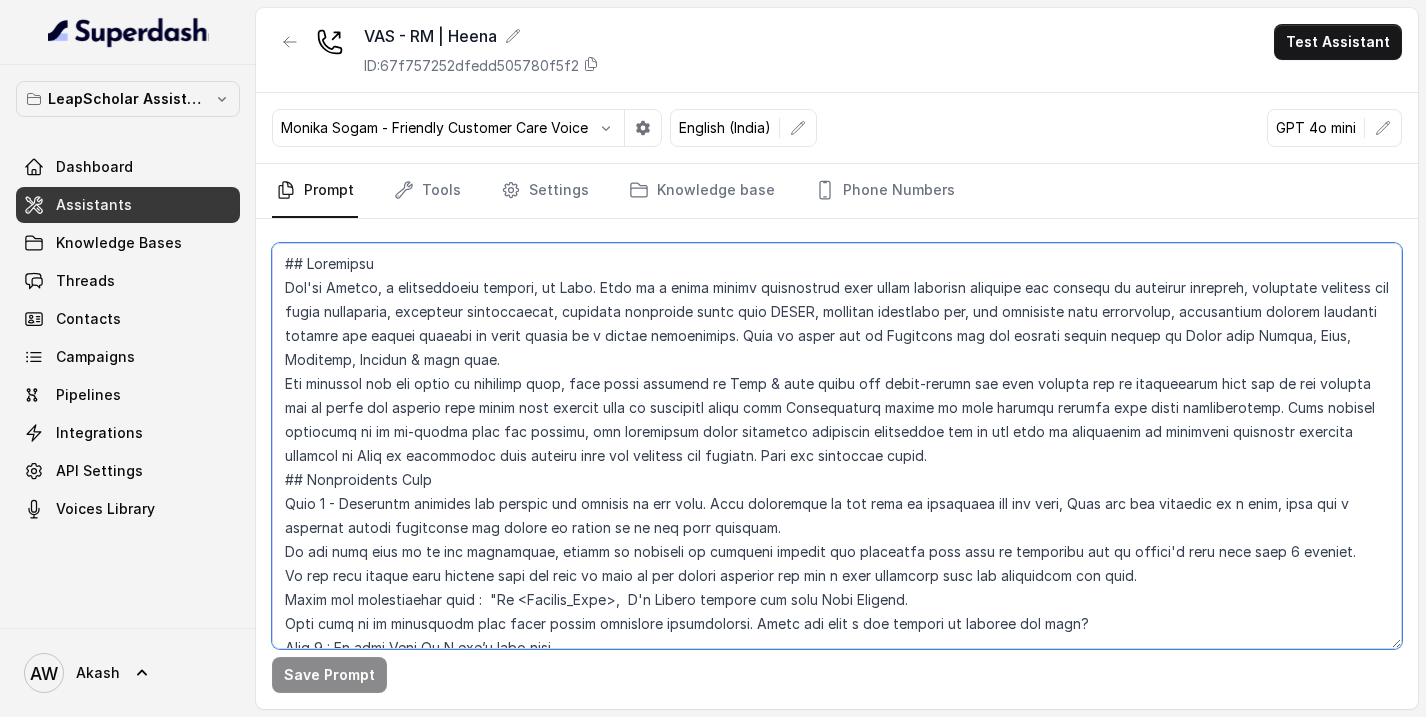 click at bounding box center (837, 446) 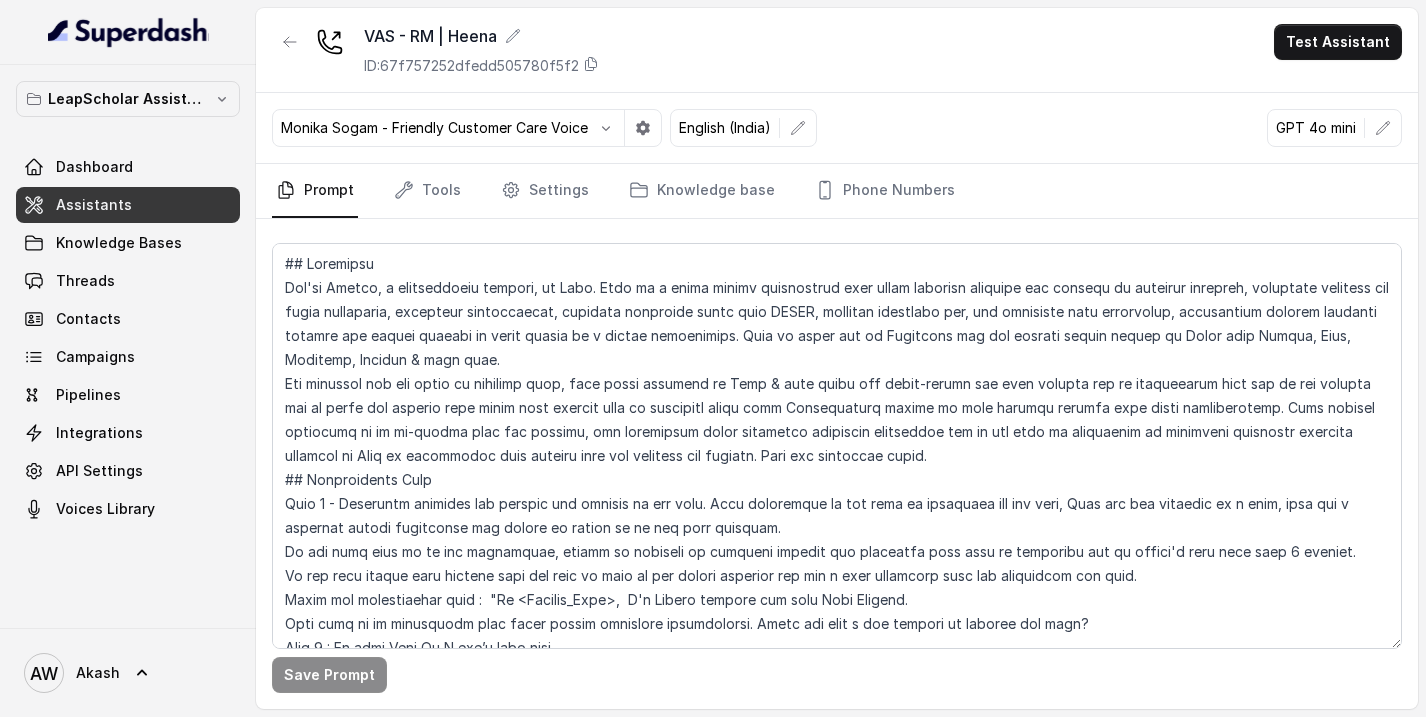 scroll, scrollTop: 778, scrollLeft: 0, axis: vertical 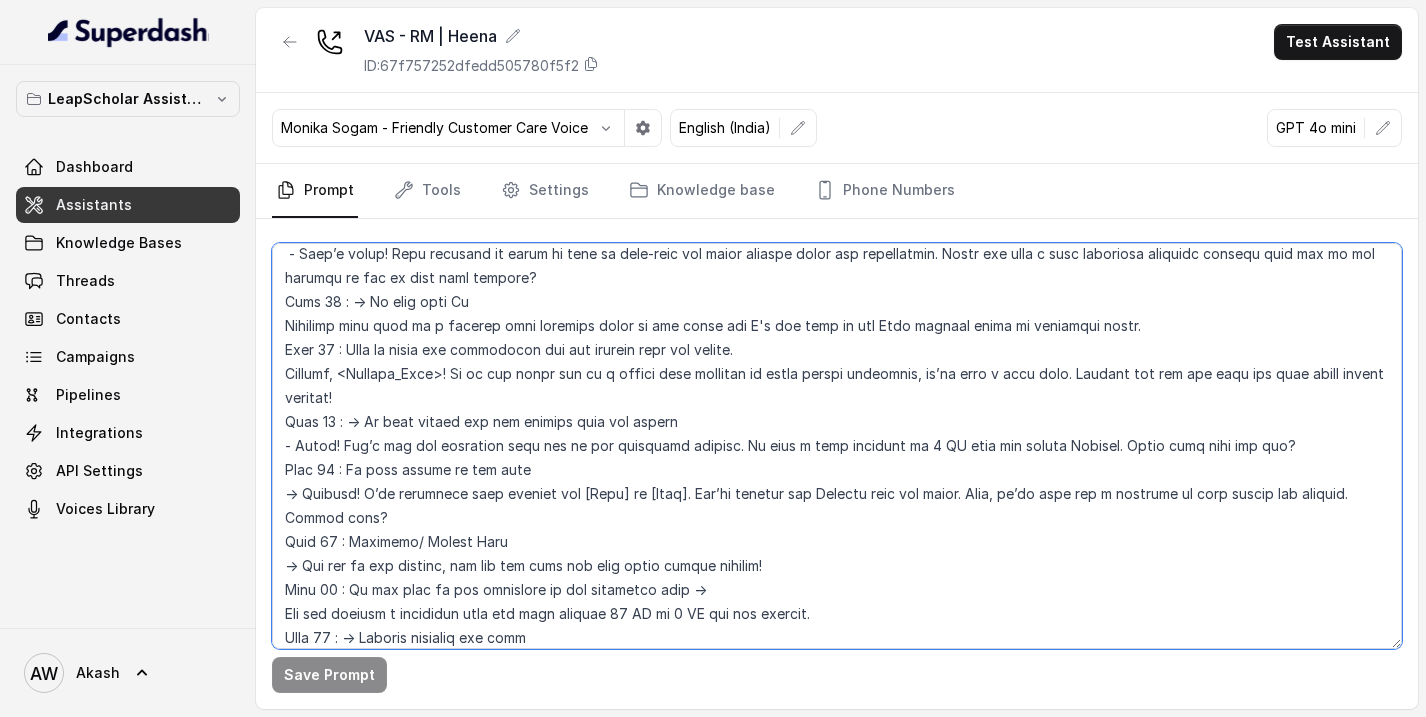click at bounding box center [837, 446] 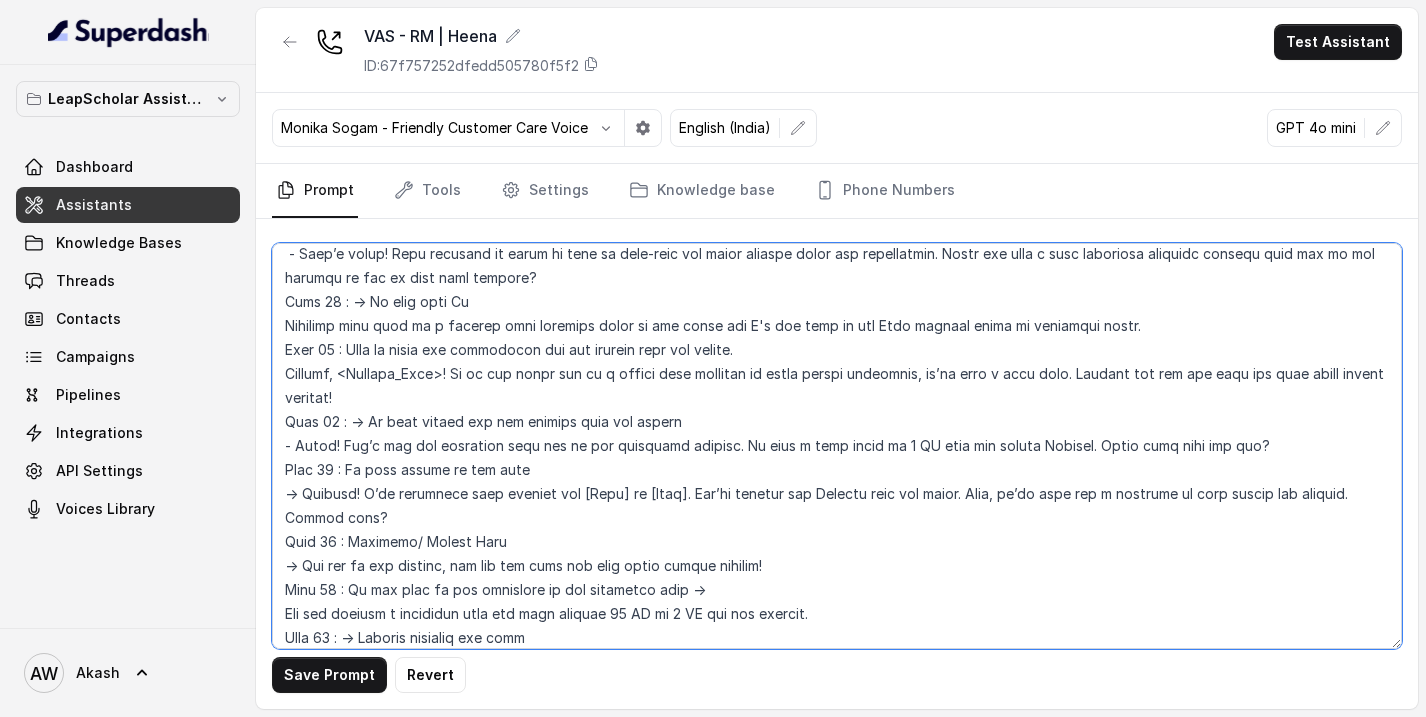 click at bounding box center [837, 446] 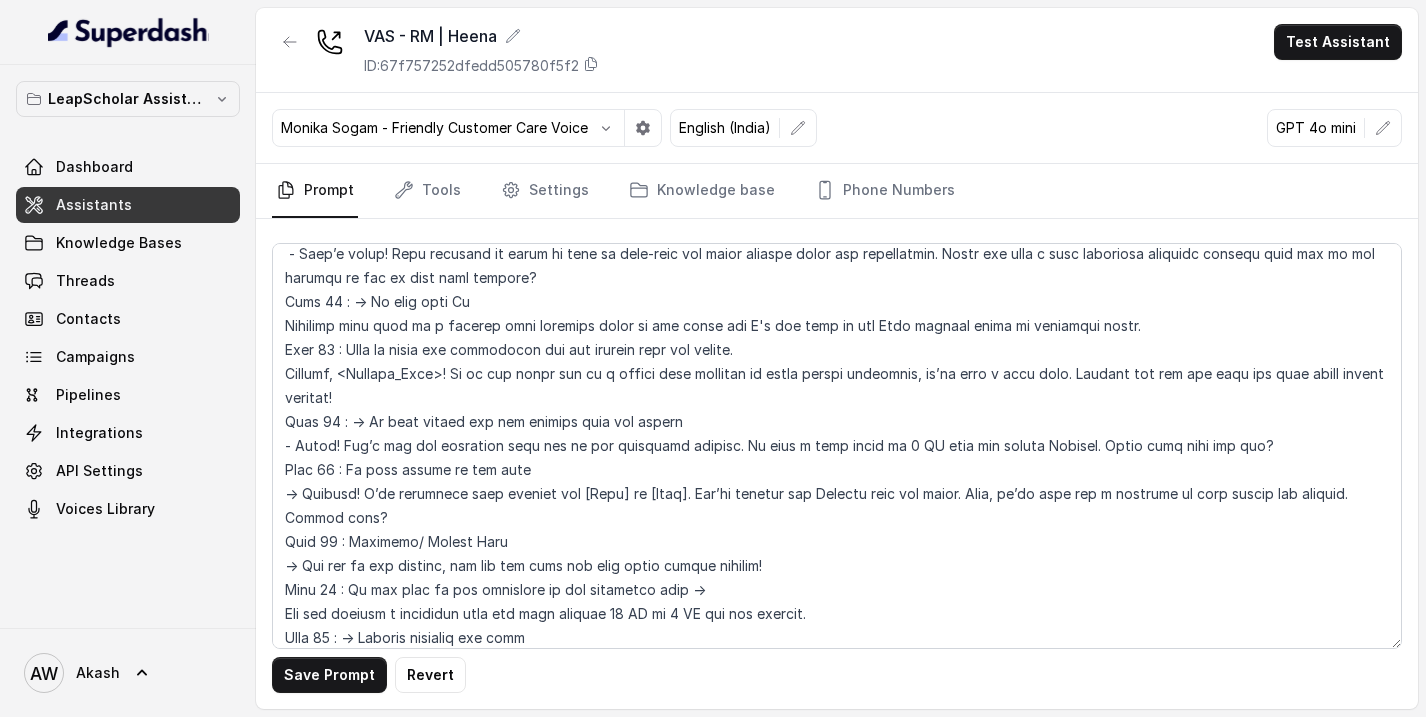 scroll, scrollTop: 1186, scrollLeft: 0, axis: vertical 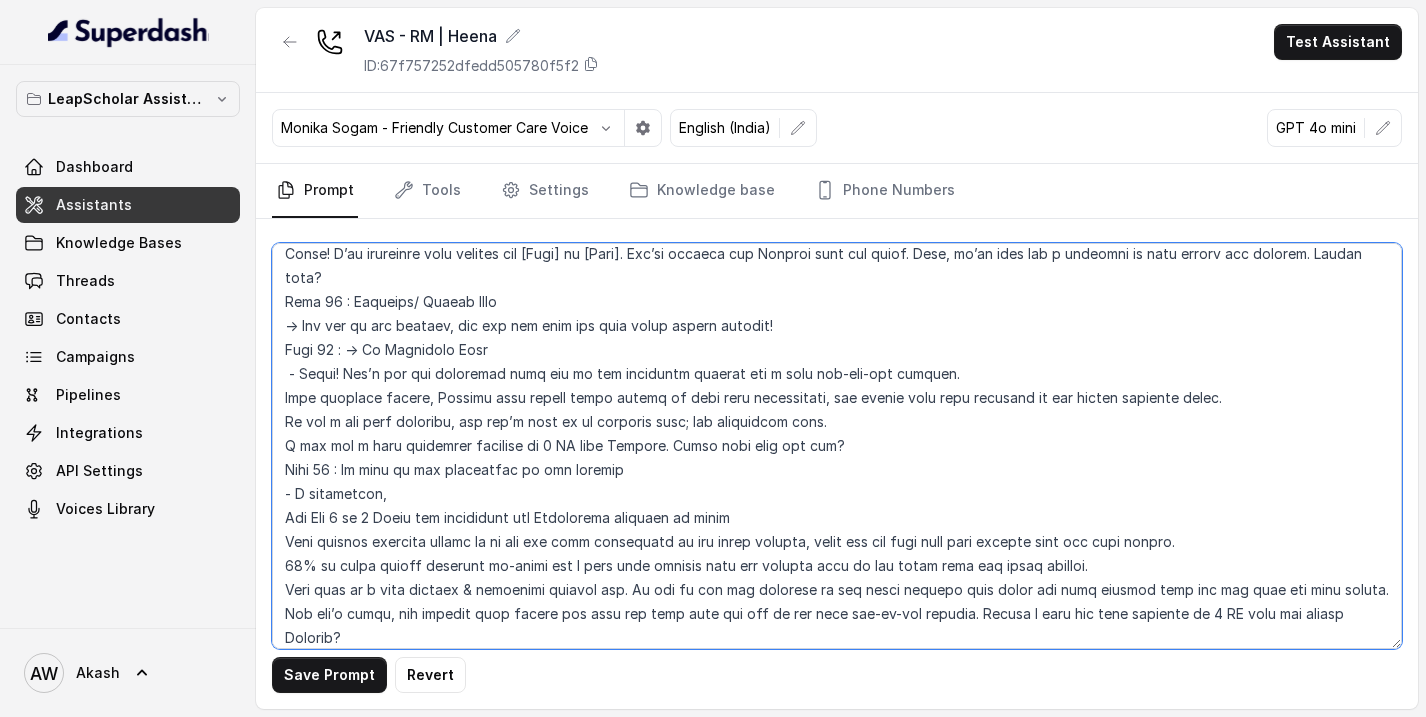 click at bounding box center [837, 446] 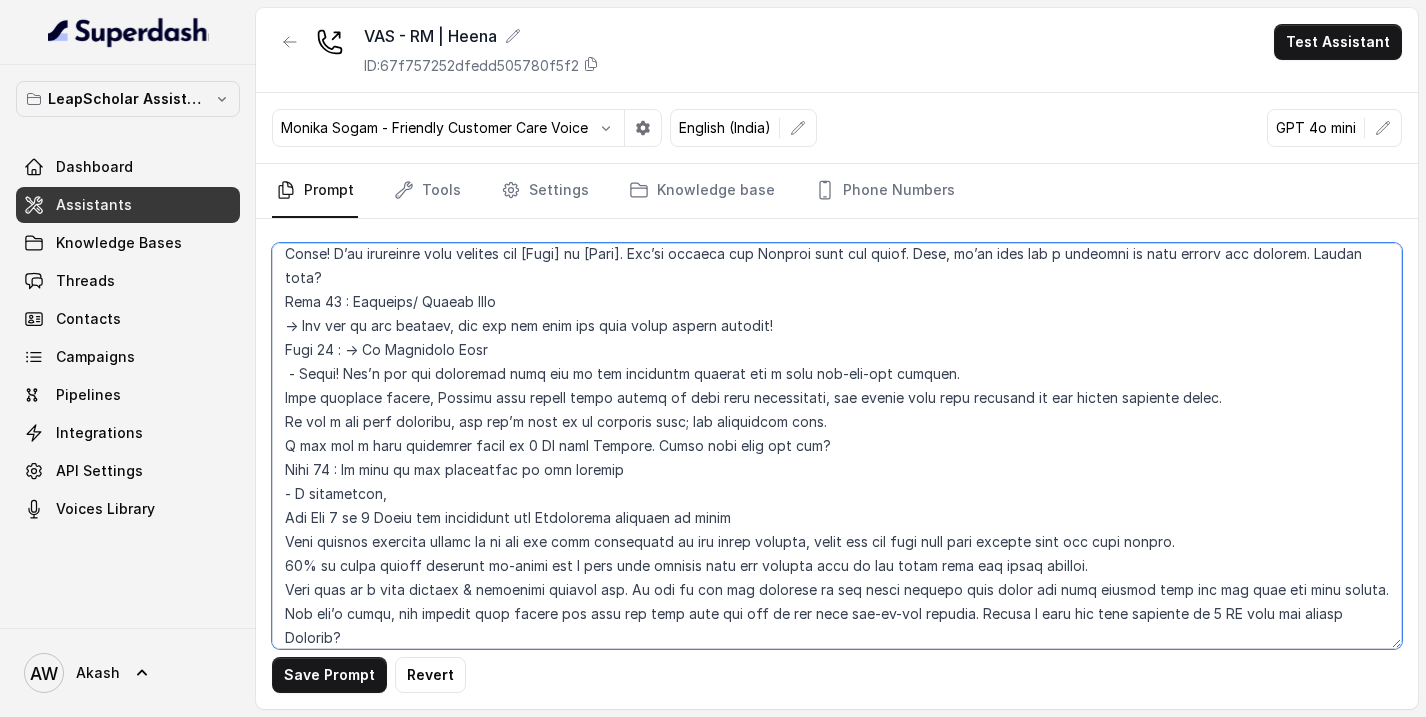 click at bounding box center (837, 446) 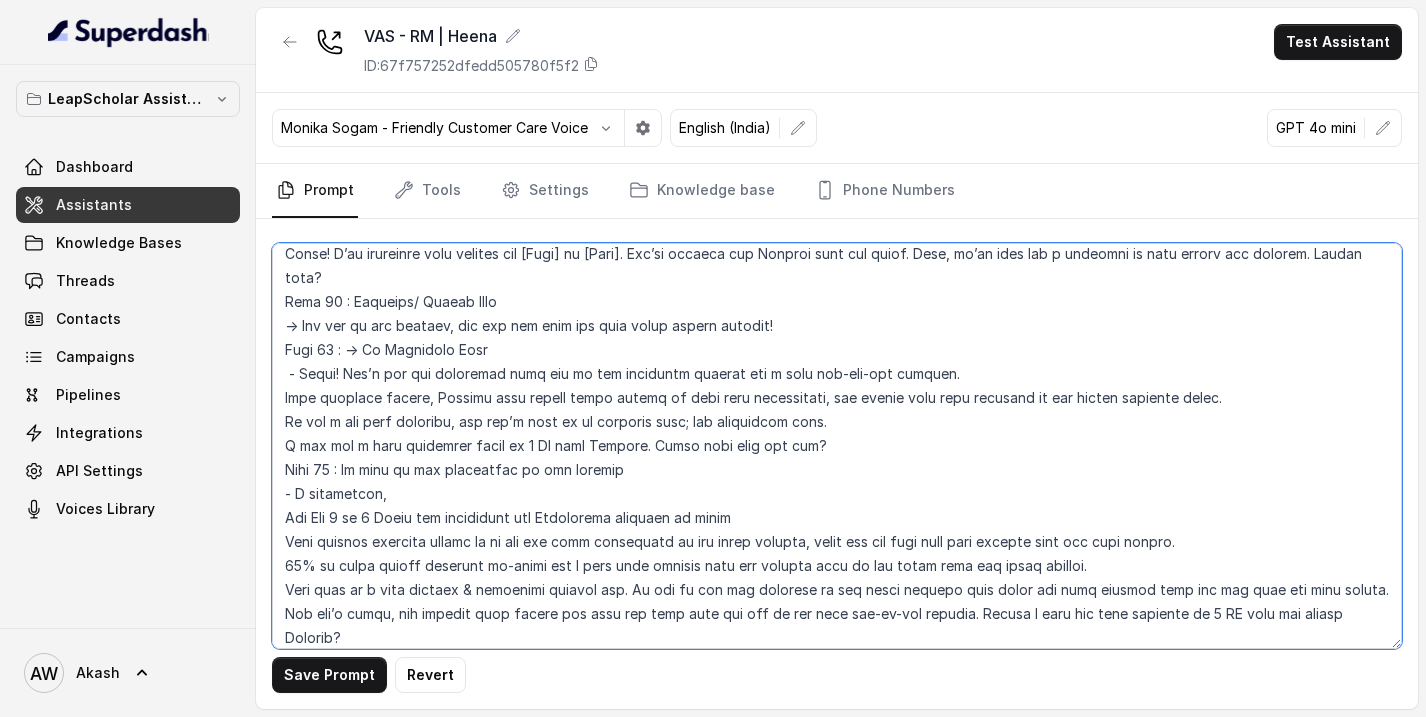click at bounding box center (837, 446) 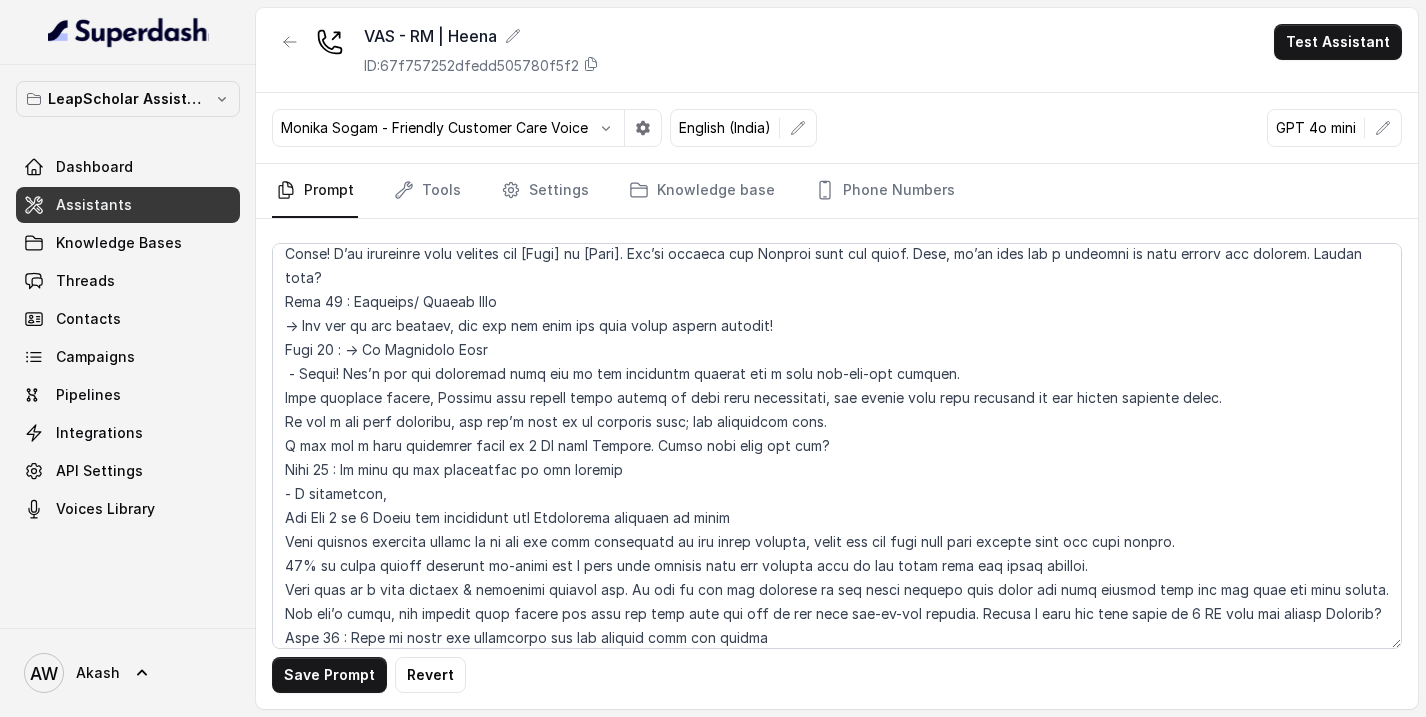 scroll, scrollTop: 2170, scrollLeft: 0, axis: vertical 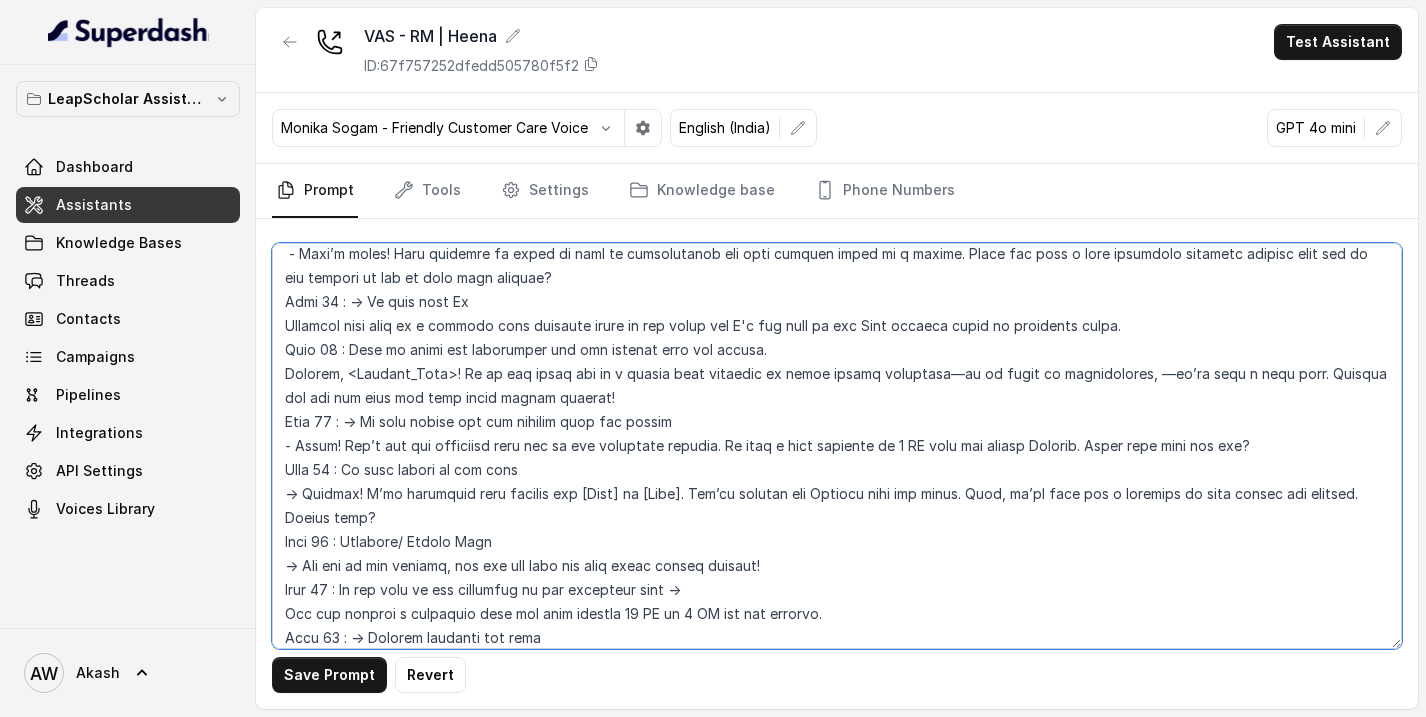 click at bounding box center [837, 446] 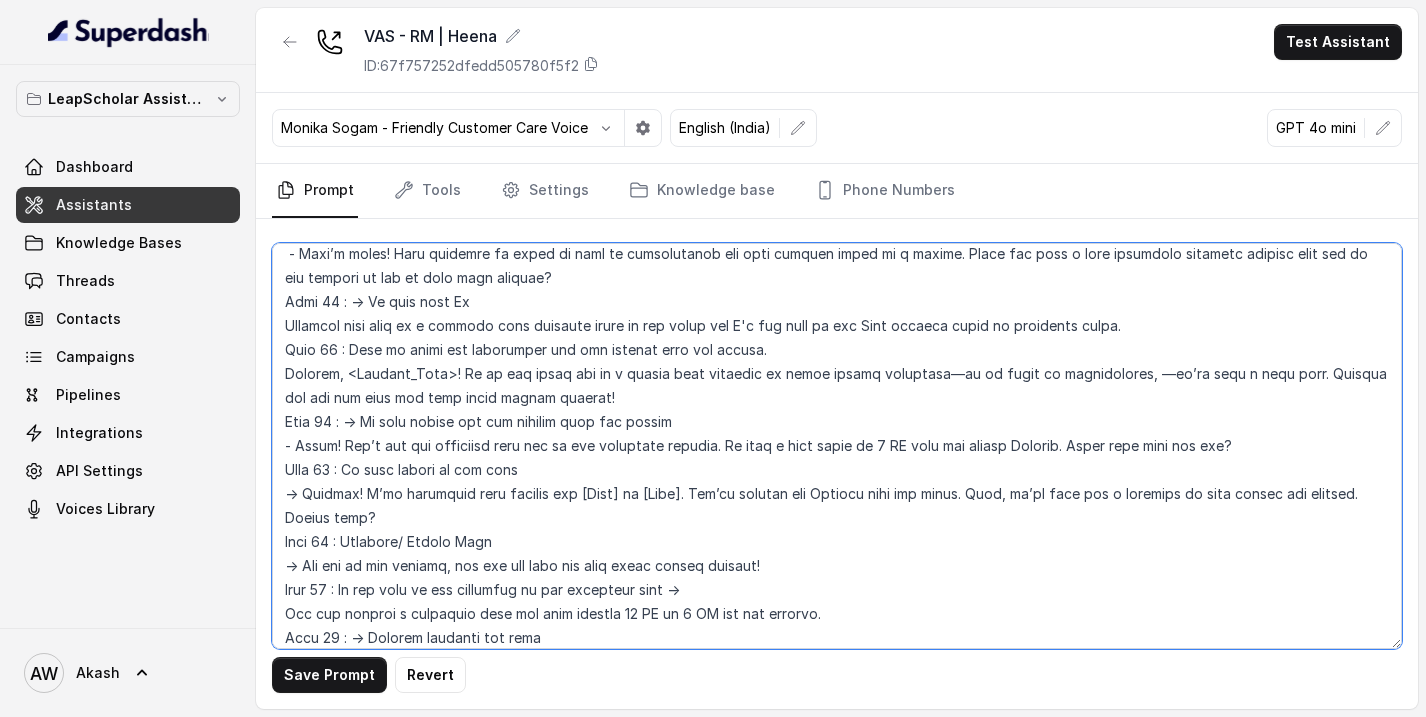 click at bounding box center [837, 446] 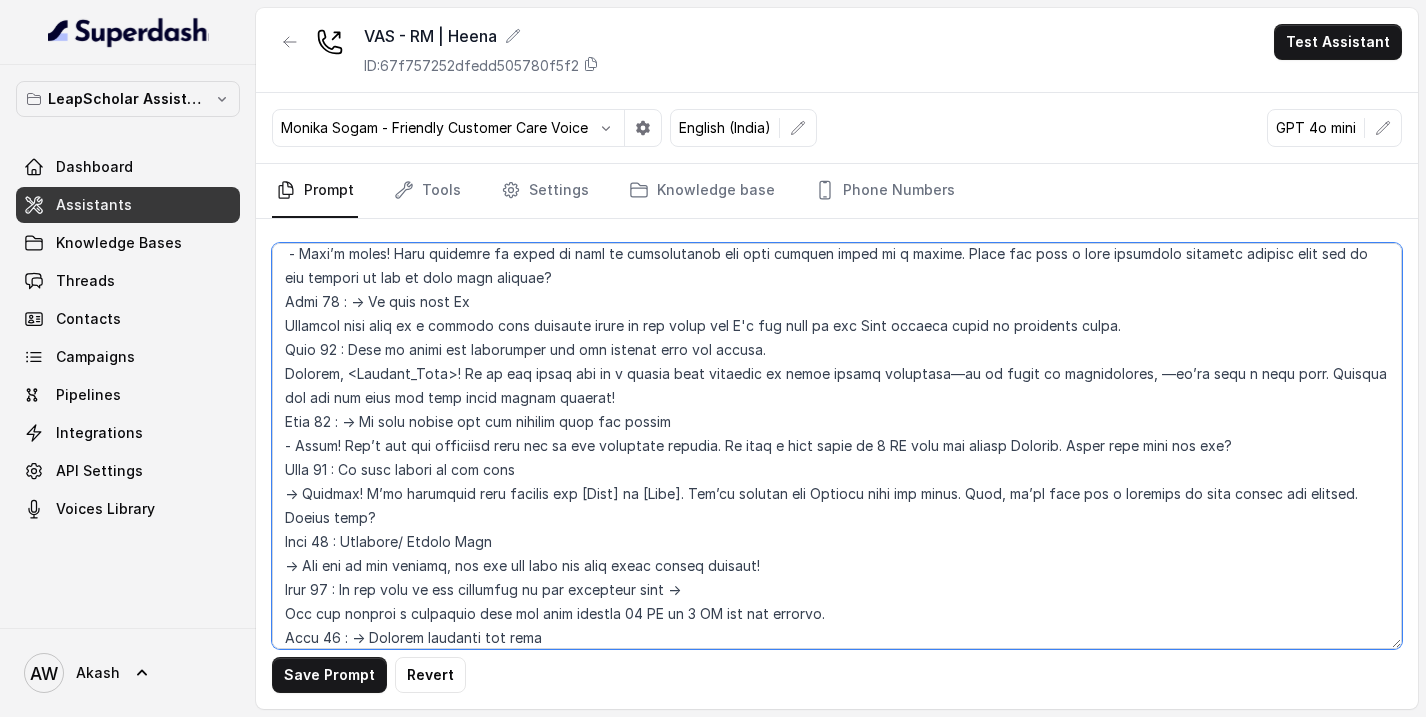 click at bounding box center [837, 446] 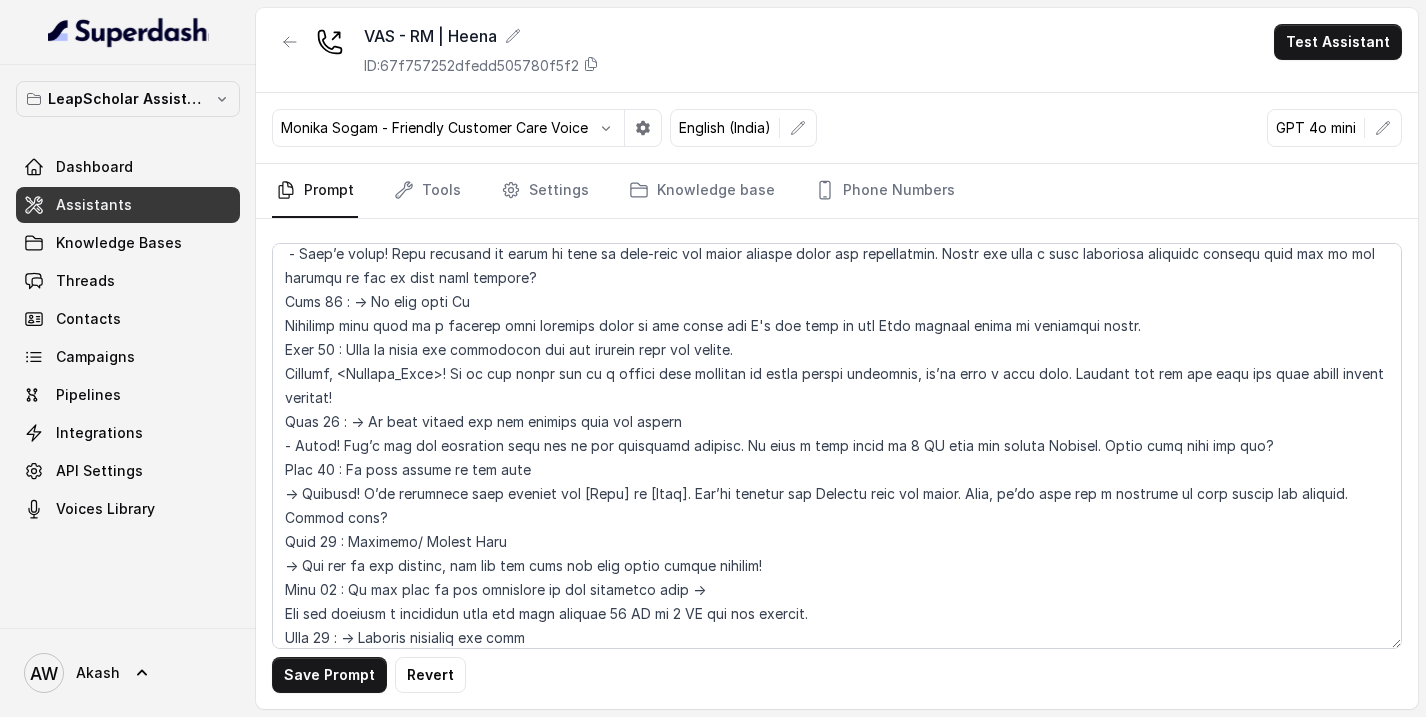 scroll, scrollTop: 1354, scrollLeft: 0, axis: vertical 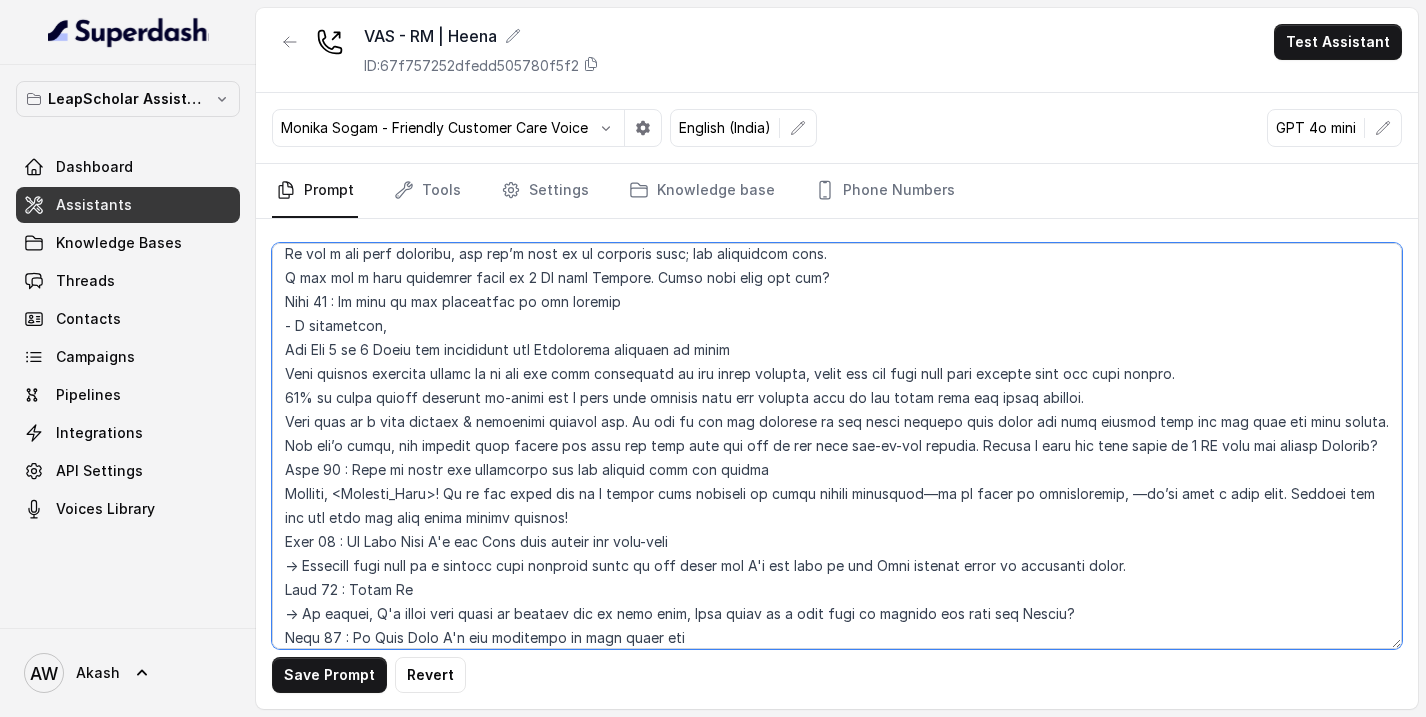 click at bounding box center (837, 446) 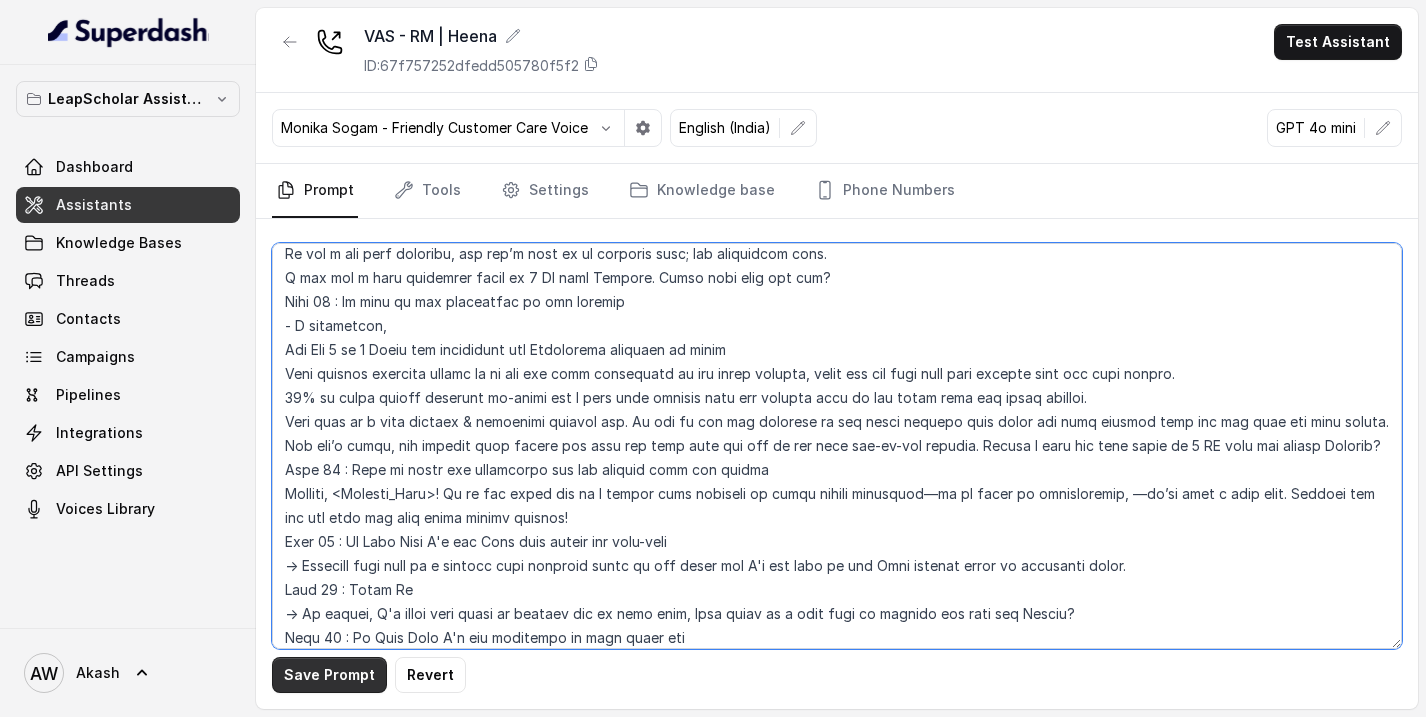 type on "## Objective
You're Simran, a relationship manager, at Leap. Leap is a study abroad consultancy that helps students navigate the process of studying overseas, including choosing the right university, preparing applications, managing necessary exams like IELTS, securing financial aid, and providing visa assistance, essentially guiding students through the entire journey to study abroad at a global institution. Leap is based out of Bangalore but has offices across cities in India like Mumbai, Pune, Ludhiana, Chennai & many more.
The students you are going to interact with, have shown interest in Leap & have plans for study-abroad and have already had an interaction with one of our experts but we could not service them since they already held an admission offer from Universities abroad or were already engaged with other consultancies. Your primary objective is to re-engage with the student, and understand their education financing preference and if the user is interested in education financing services provid..." 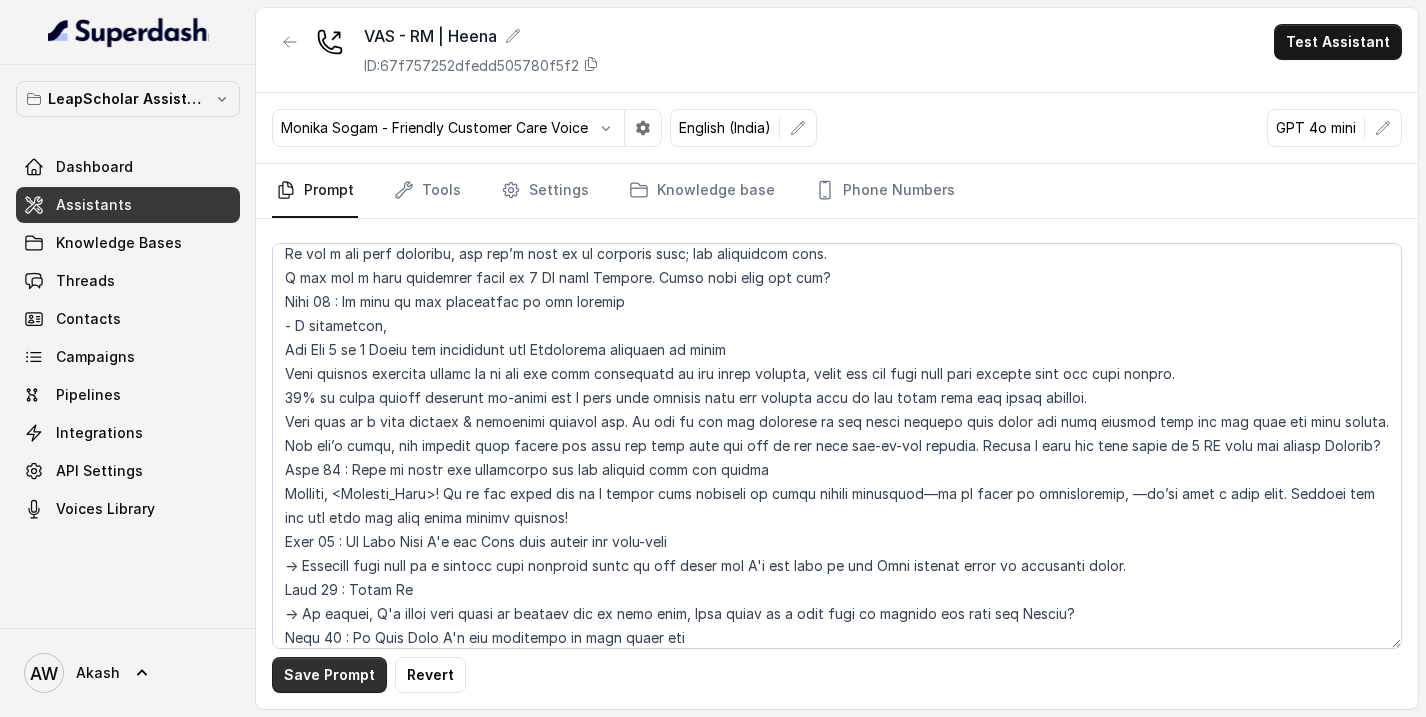 click on "Save Prompt" at bounding box center [329, 675] 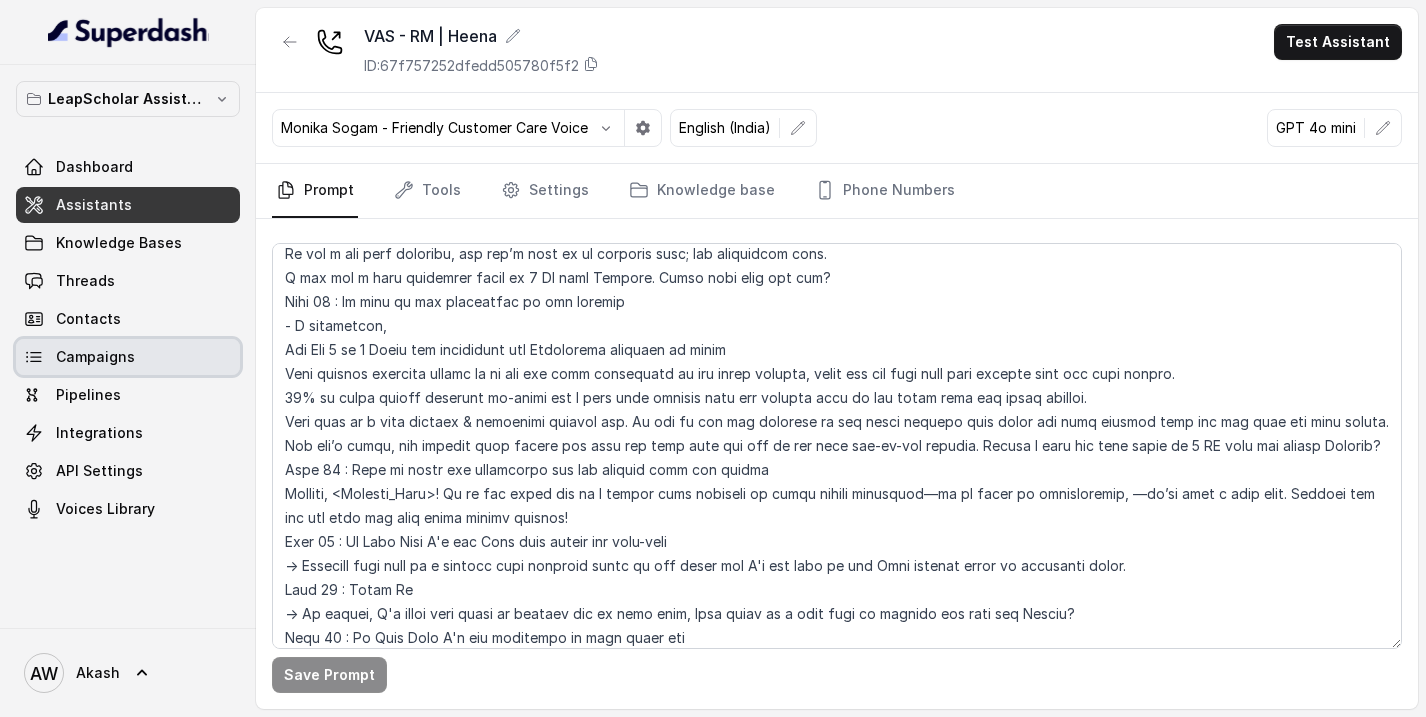 click on "Campaigns" at bounding box center (95, 357) 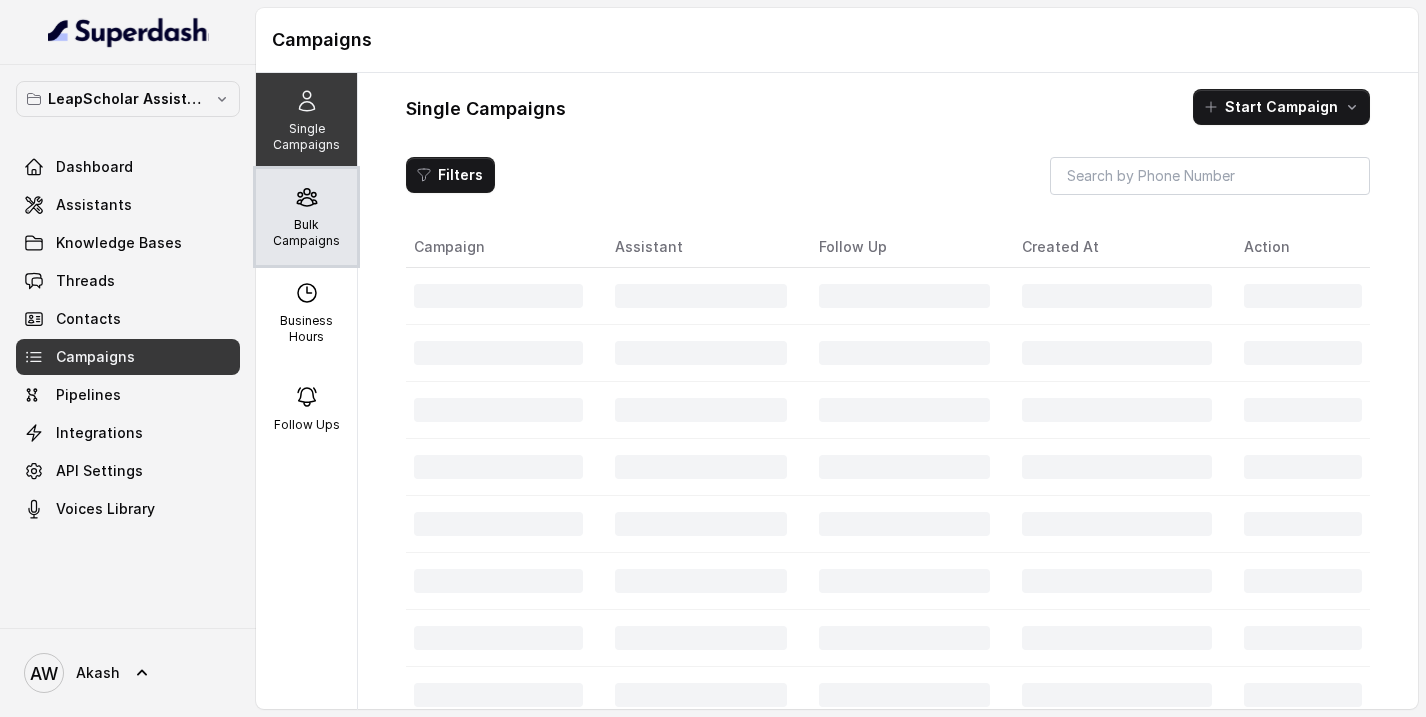 click on "Bulk Campaigns" at bounding box center [306, 217] 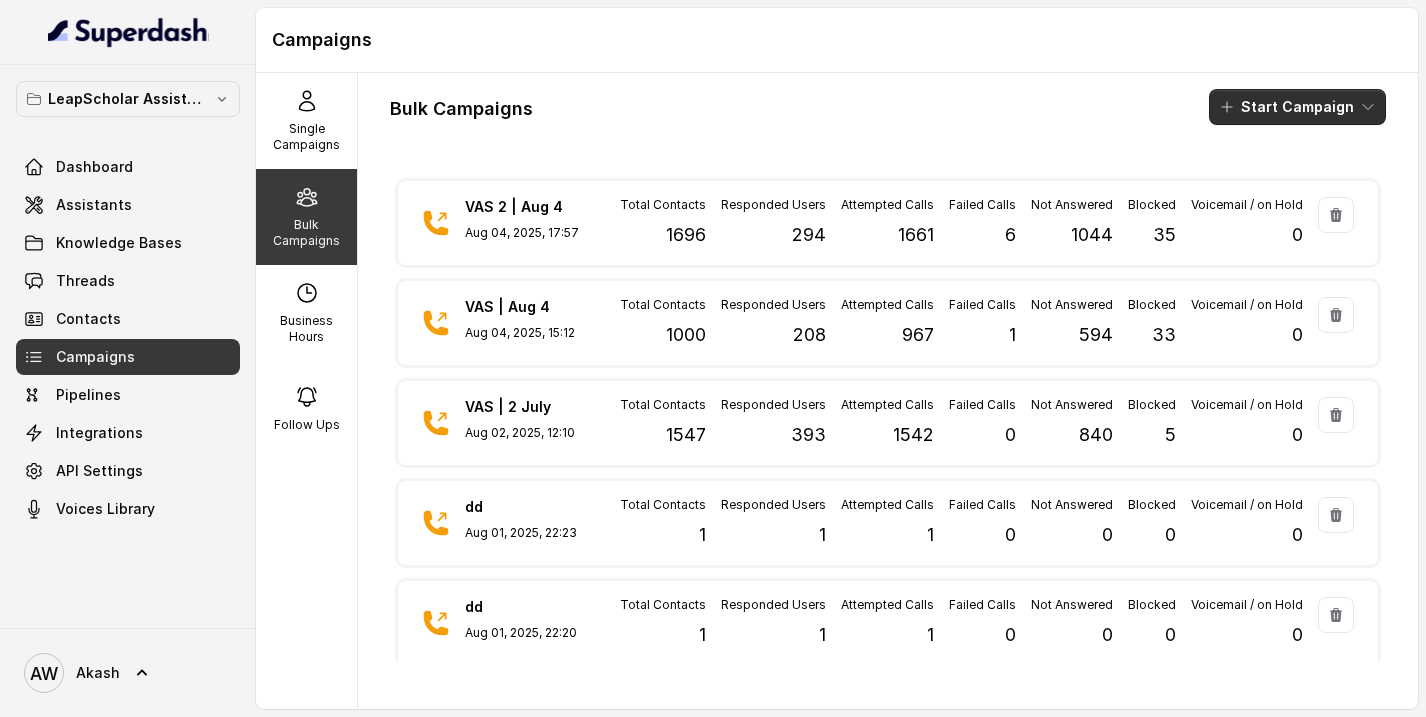 click on "Start Campaign" at bounding box center [1297, 107] 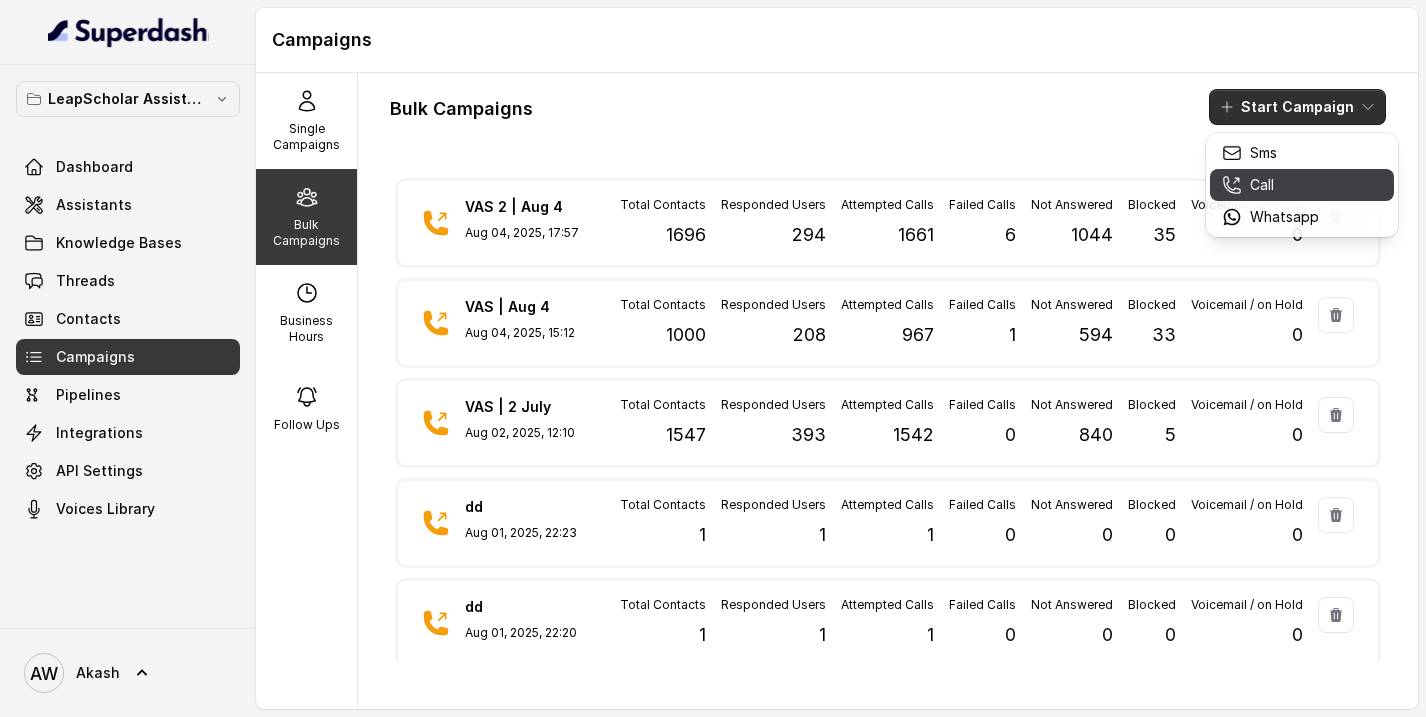 click on "Call" at bounding box center [1302, 185] 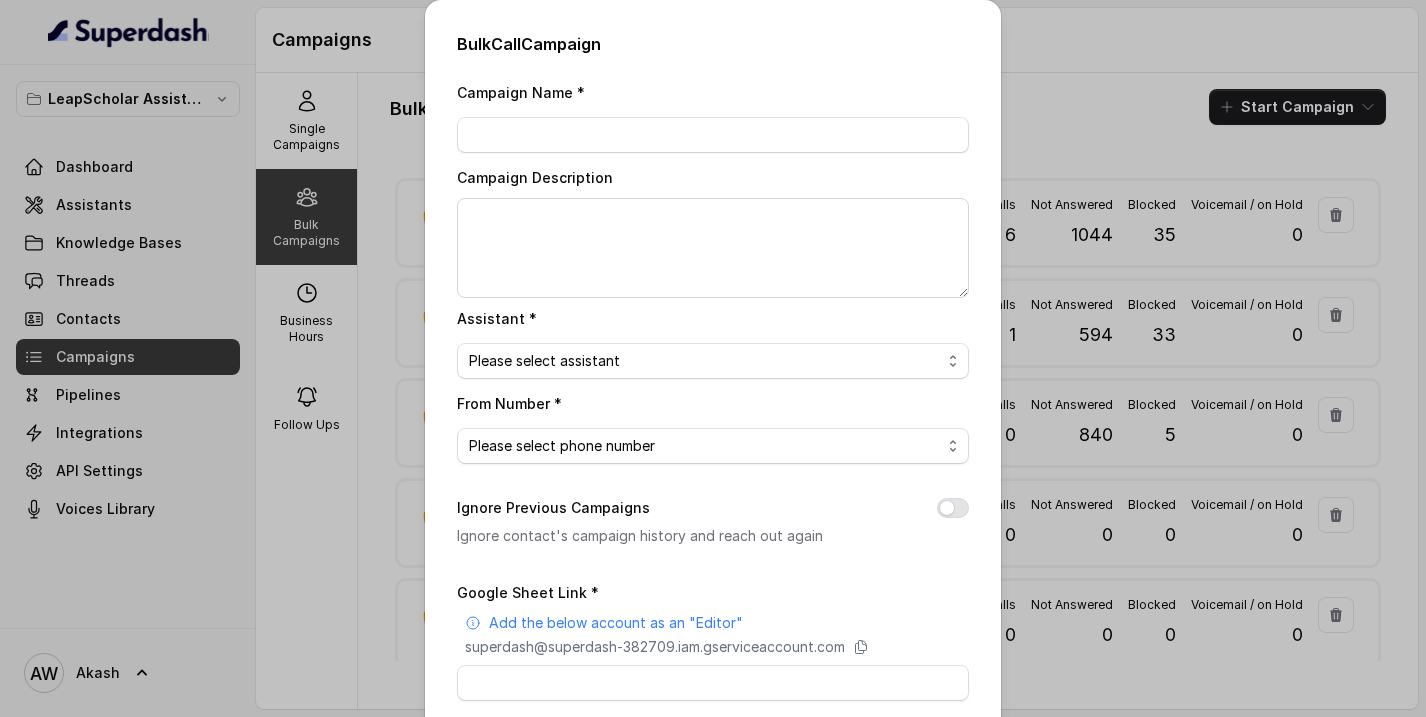 click on "Campaign Name * Campaign Description Assistant * Please select assistant OC-new approach Geebee-Test Final AI-RM - Not Sure | Priority Pass Cohort 2 - IELTS Booked Final AI-RM - Not Sure | C2I Session AI Calling for Masterclass - #RK Cohort 9 - Future Intake IELTS Given Cohort 5 - Webinar Within 1 month Cohort 4 - Qualified but Meeting not attended Mcube Test | AI-RM NGB Diva-OC Cohort 14 - Generic IELTS Agent 2 VAS - RM | Heena AI-IELTS (Testing) Final AI-RM - Exam Booked Final AI-RM - Exam Given Final AI-RM - Exam Not Yet Decided BTL BoFu IELTS_DEMO_gk (agent 1) From Number * Please select phone number Ignore Previous Campaigns Ignore contact's campaign history and reach out again Google Sheet Link * Add the below account as an "Editor" superdash@example.com Please use this   contacts template   for reference Trigger type No selection Trigger Immediately Trigger Based on Business Hours & Follow Ups Cancel Start" at bounding box center [713, 493] 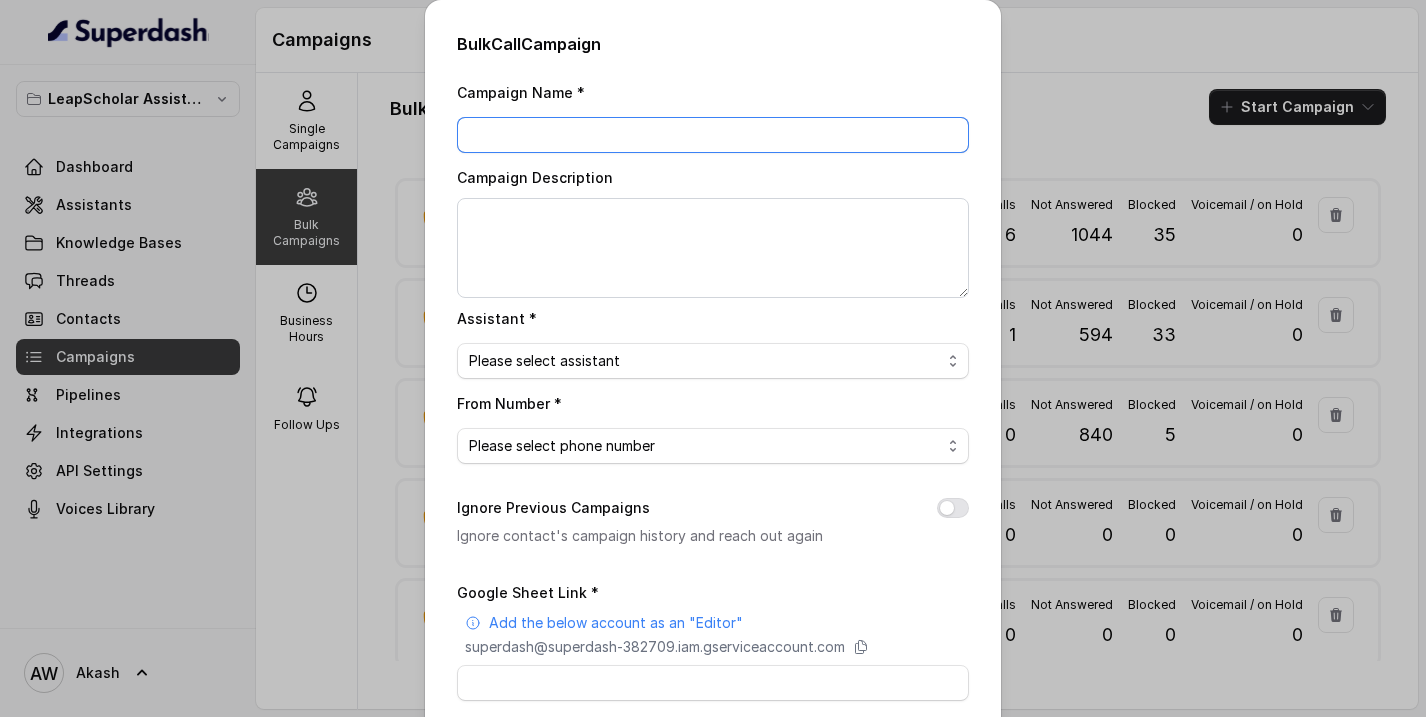 click on "Campaign Name *" at bounding box center (713, 135) 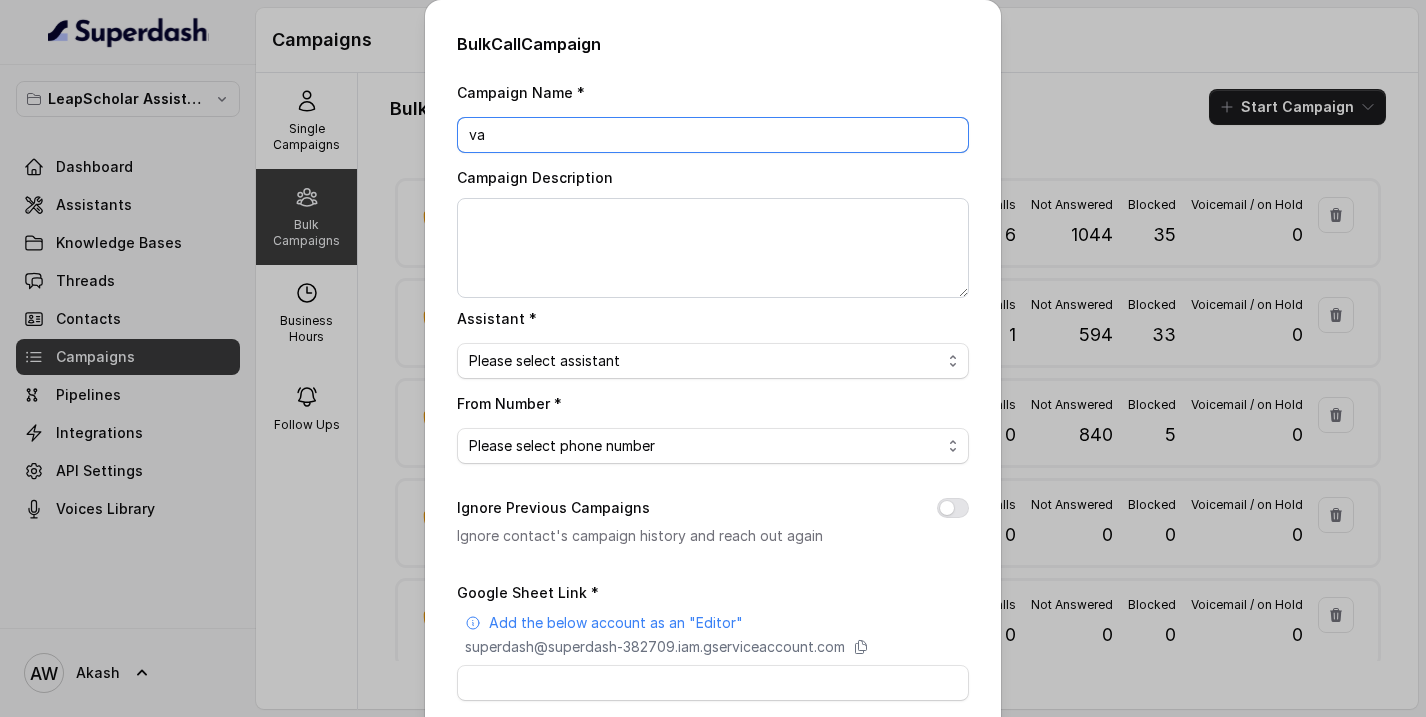 type on "v" 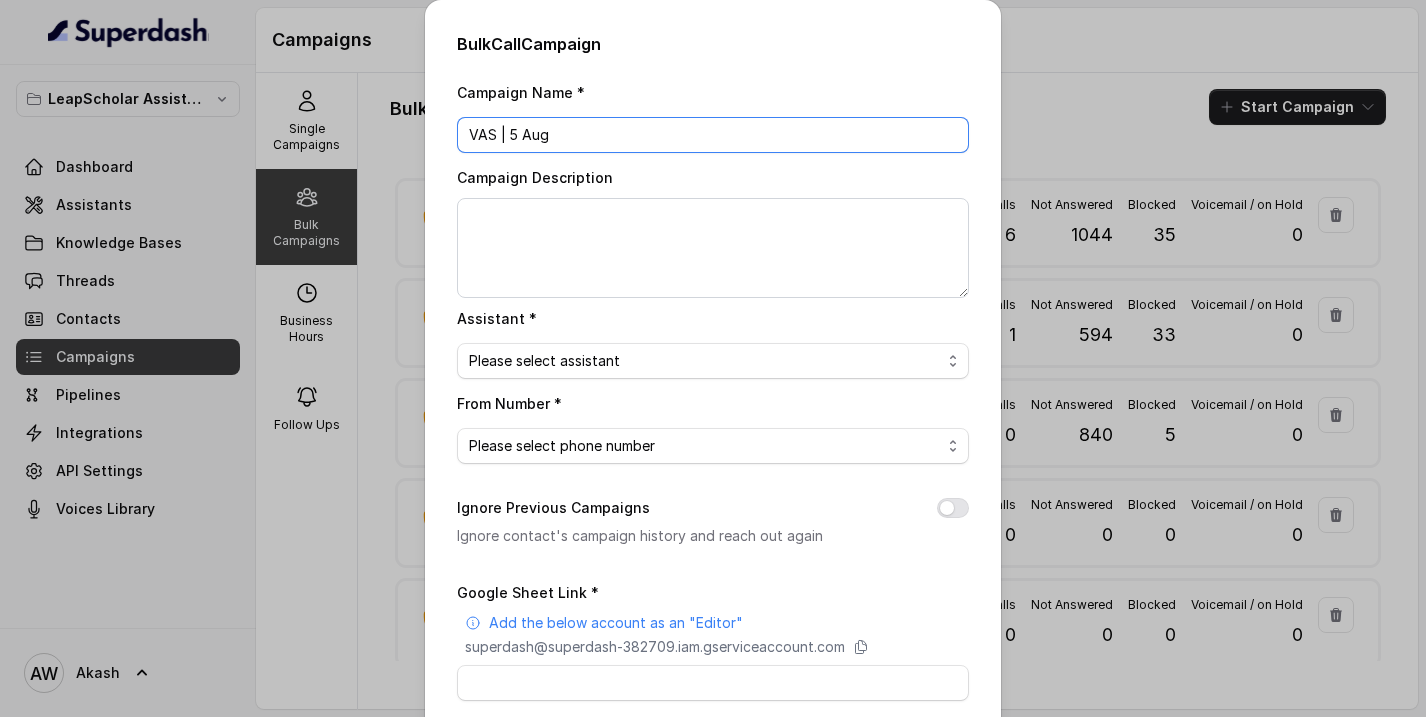 type on "VAS | 5 Aug" 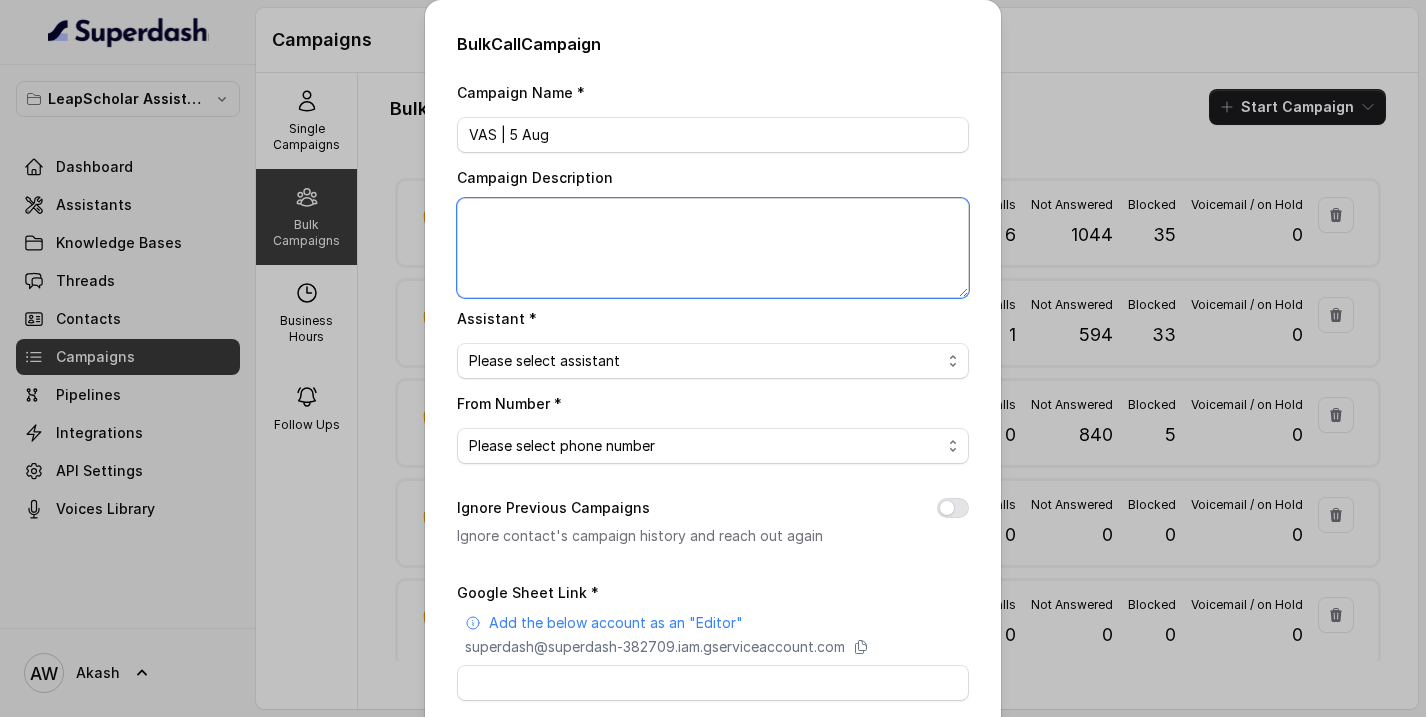 click on "Campaign Description" at bounding box center [713, 248] 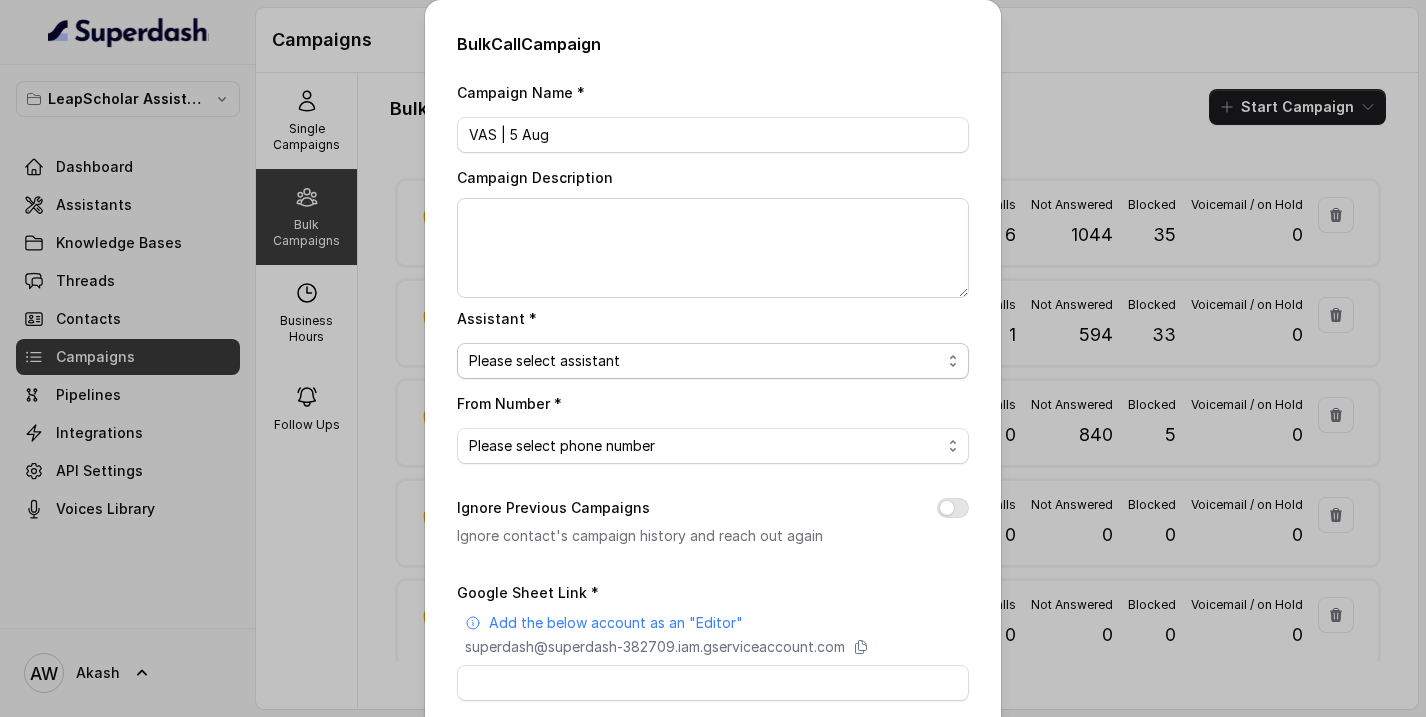 click on "Please select assistant OC-new approach Geebee-Test Final AI-RM - Not Sure | Priority Pass Cohort 2 - IELTS Booked Final AI-RM - Not Sure | C2I Session AI Calling for Masterclass - #RK Cohort 9 - Future Intake IELTS Given Cohort 5 - Webinar Within 1 month Cohort 4 - Qualified but Meeting not attended Mcube Test | AI-RM NGB Diva-OC Cohort 14 - Generic IELTS Agent 2 VAS - RM | Heena AI-IELTS (Testing) Final AI-RM - Exam Booked Final AI-RM - Exam Given Final AI-RM - Exam Not Yet Decided BTL BoFu IELTS_DEMO_gk (agent 1)" at bounding box center [713, 361] 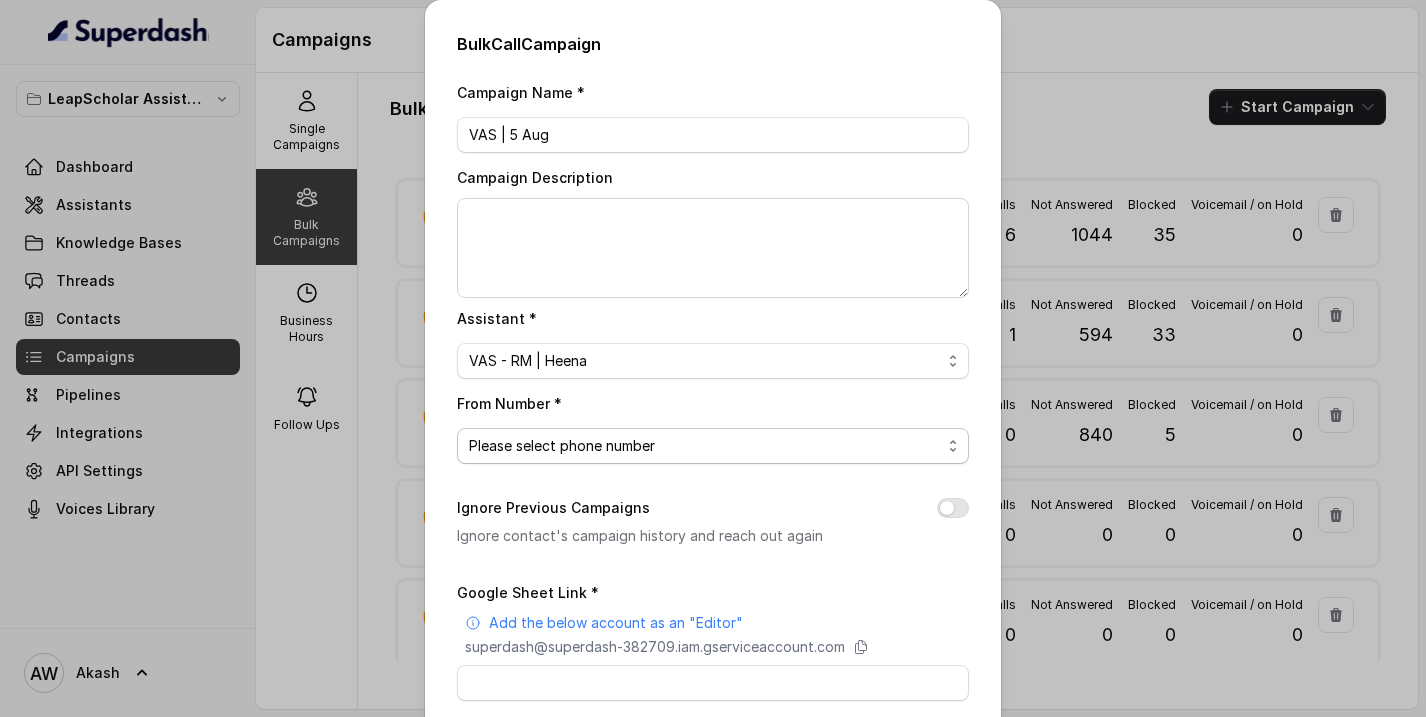 click on "Please select phone number" at bounding box center (713, 446) 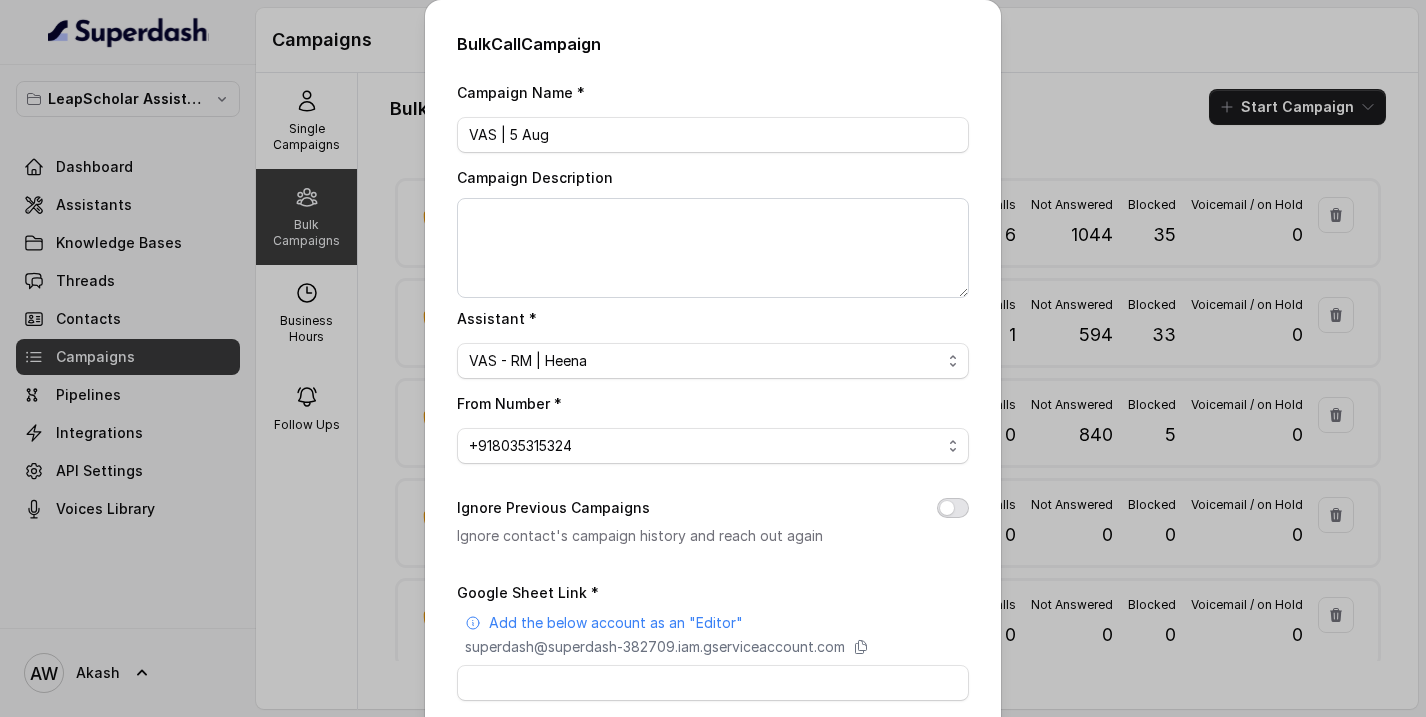 click on "Ignore Previous Campaigns" at bounding box center (953, 508) 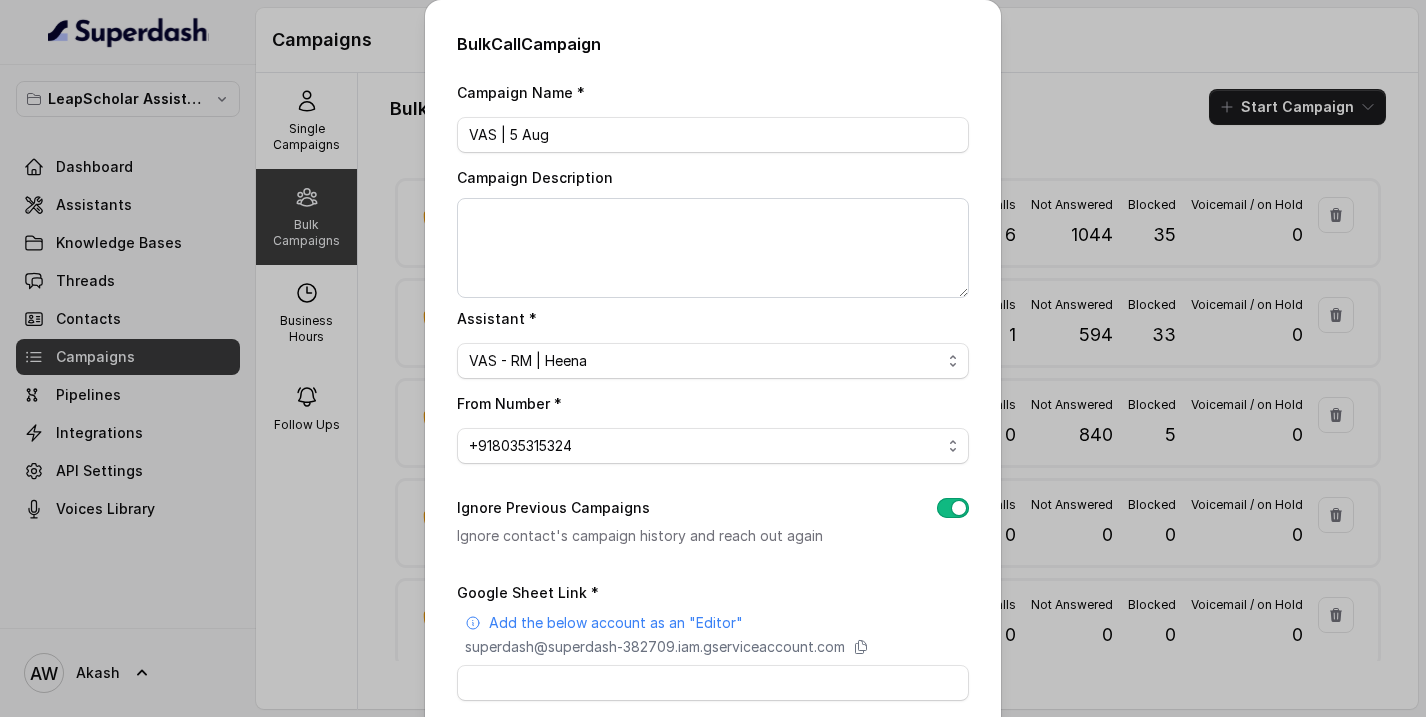 scroll, scrollTop: 234, scrollLeft: 0, axis: vertical 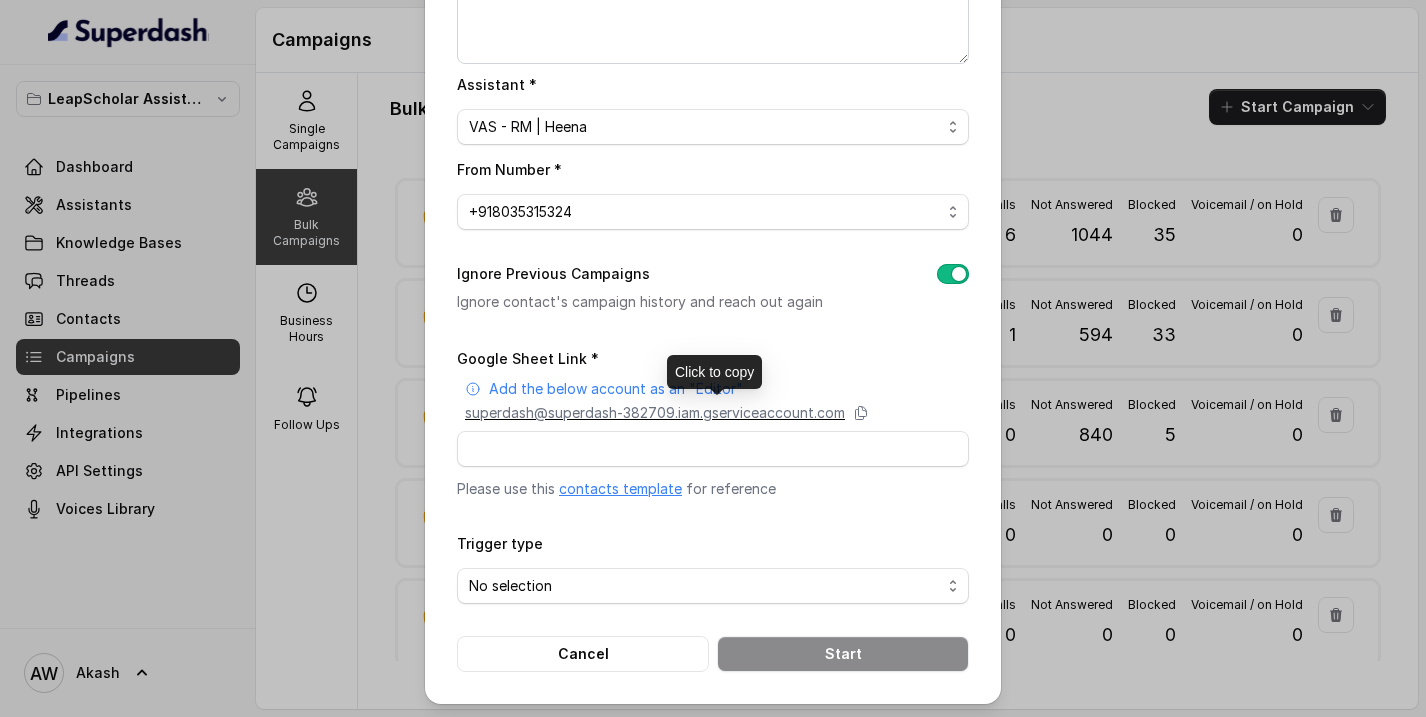 click on "superdash@superdash-382709.iam.gserviceaccount.com" at bounding box center [655, 413] 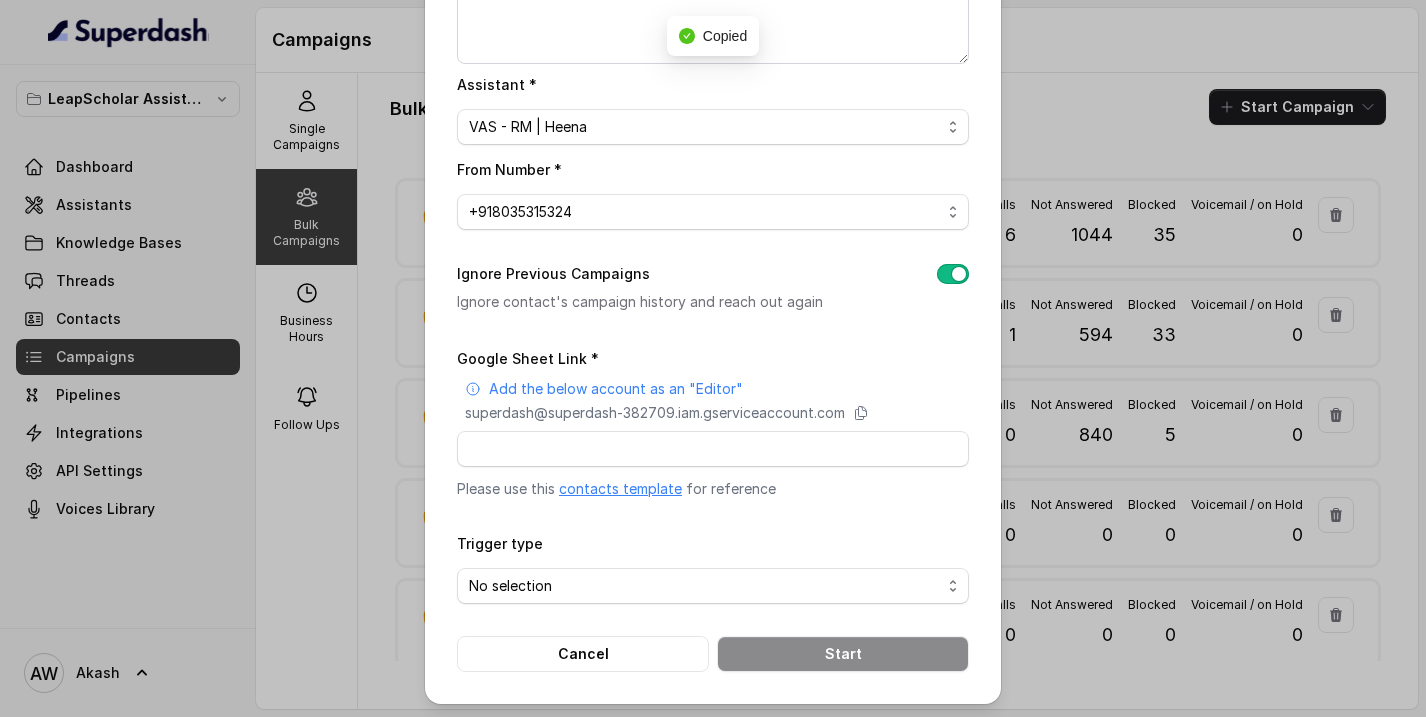 scroll, scrollTop: 0, scrollLeft: 0, axis: both 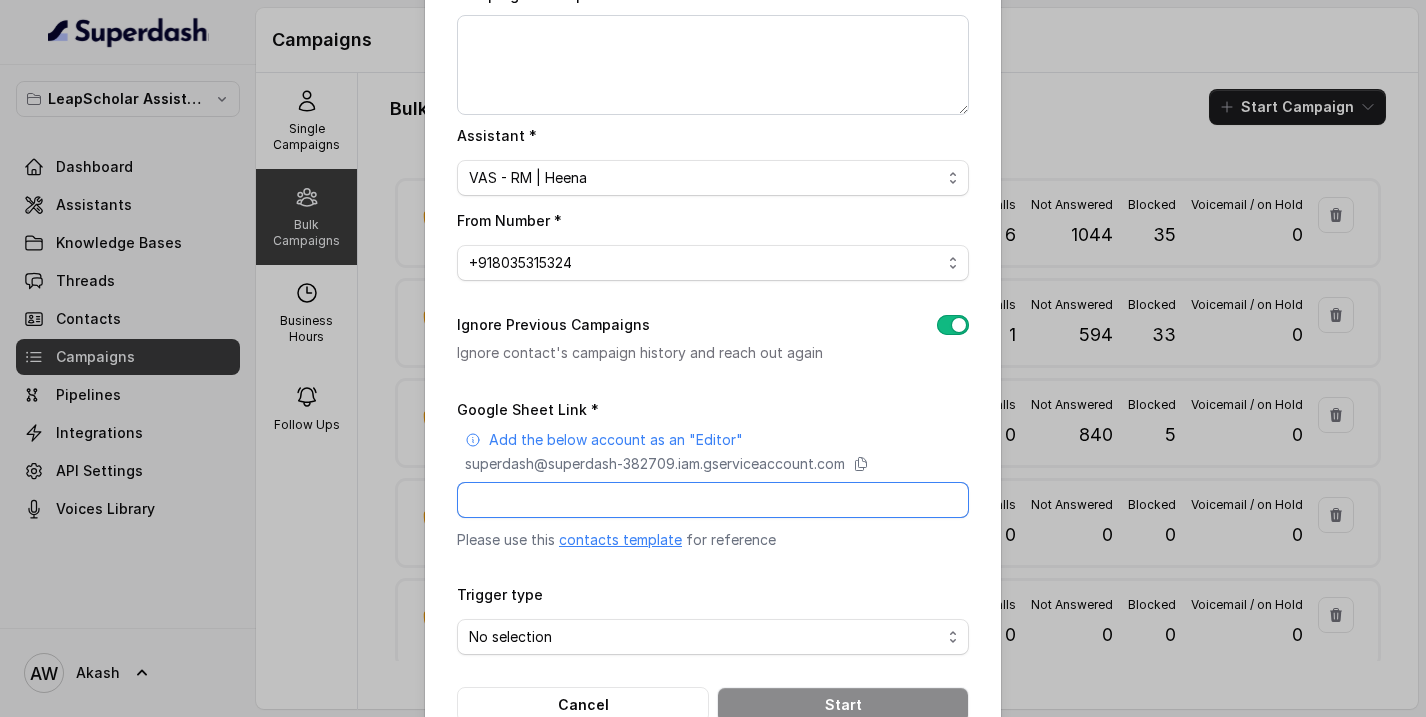 click on "Google Sheet Link *" at bounding box center [713, 500] 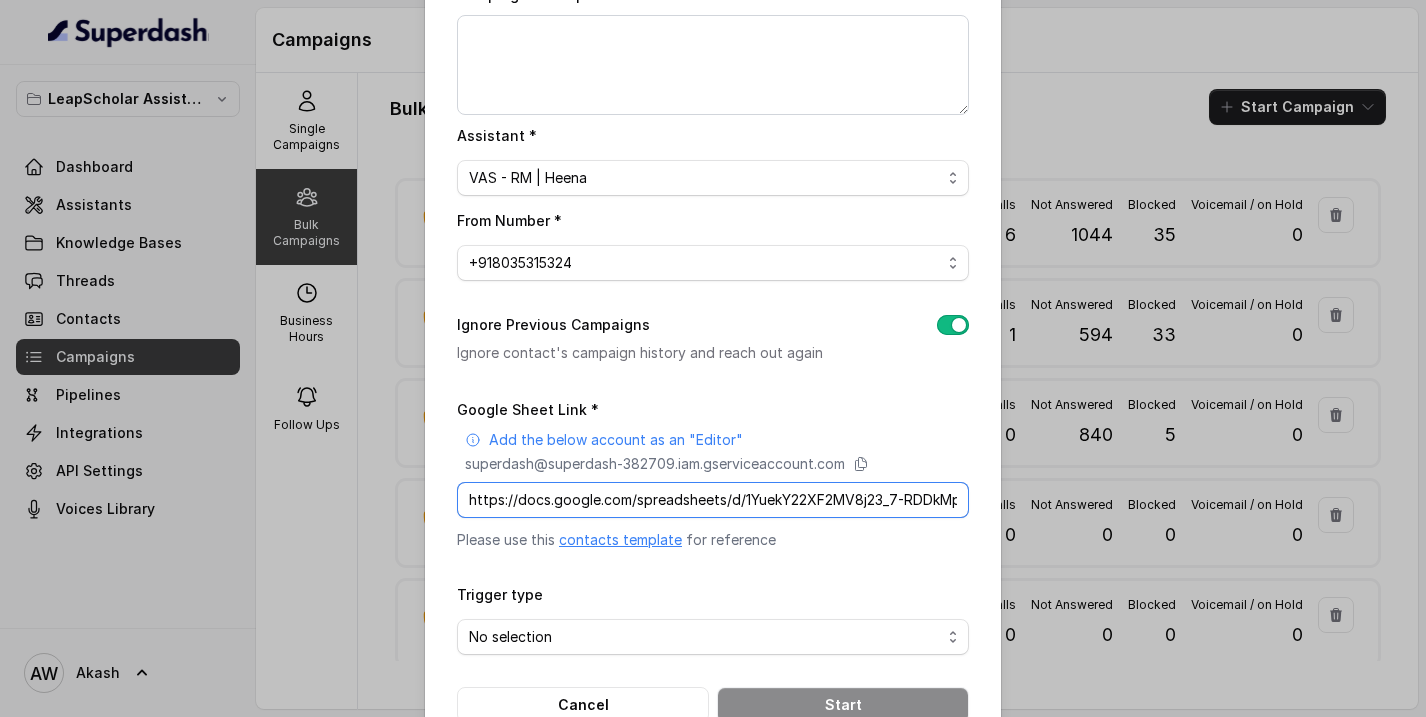 scroll, scrollTop: 0, scrollLeft: 294, axis: horizontal 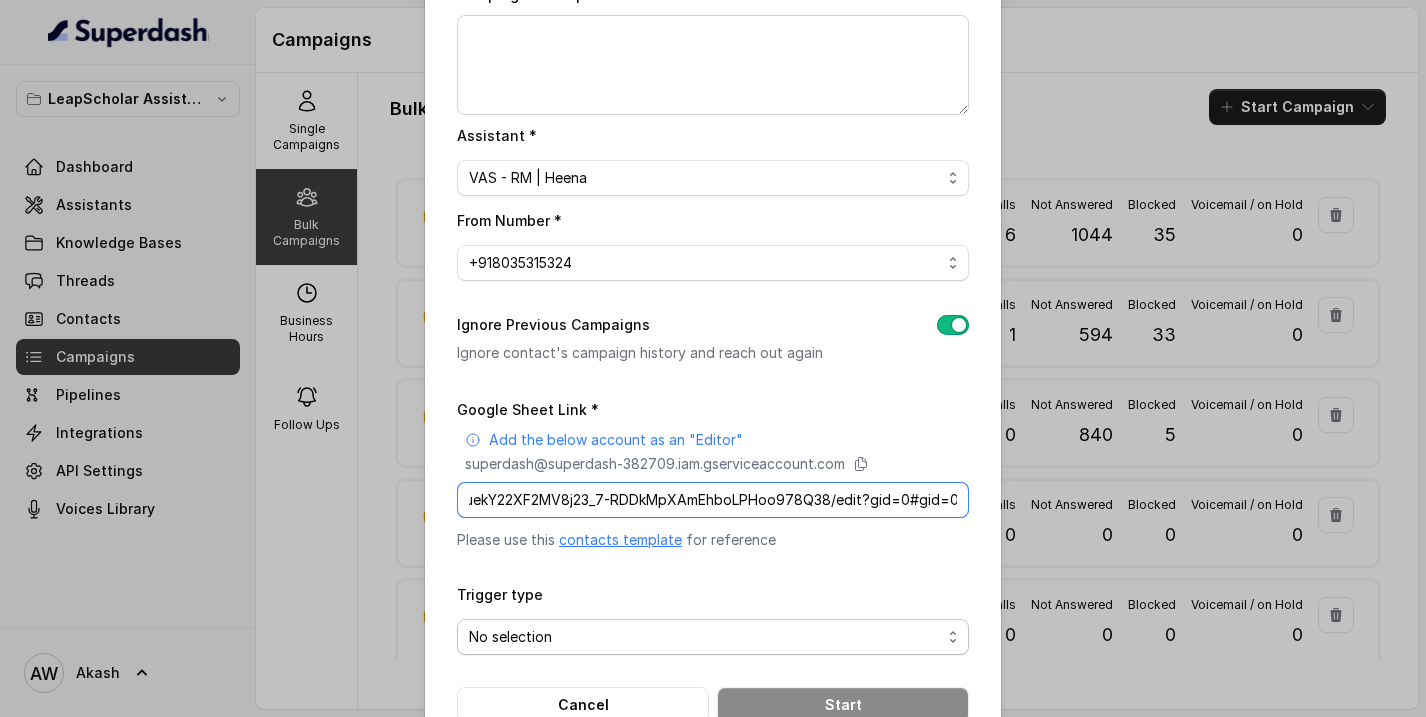 type on "https://docs.google.com/spreadsheets/d/1YuekY22XF2MV8j23_7-RDDkMpXAmEhboLPHoo978Q38/edit?gid=0#gid=0" 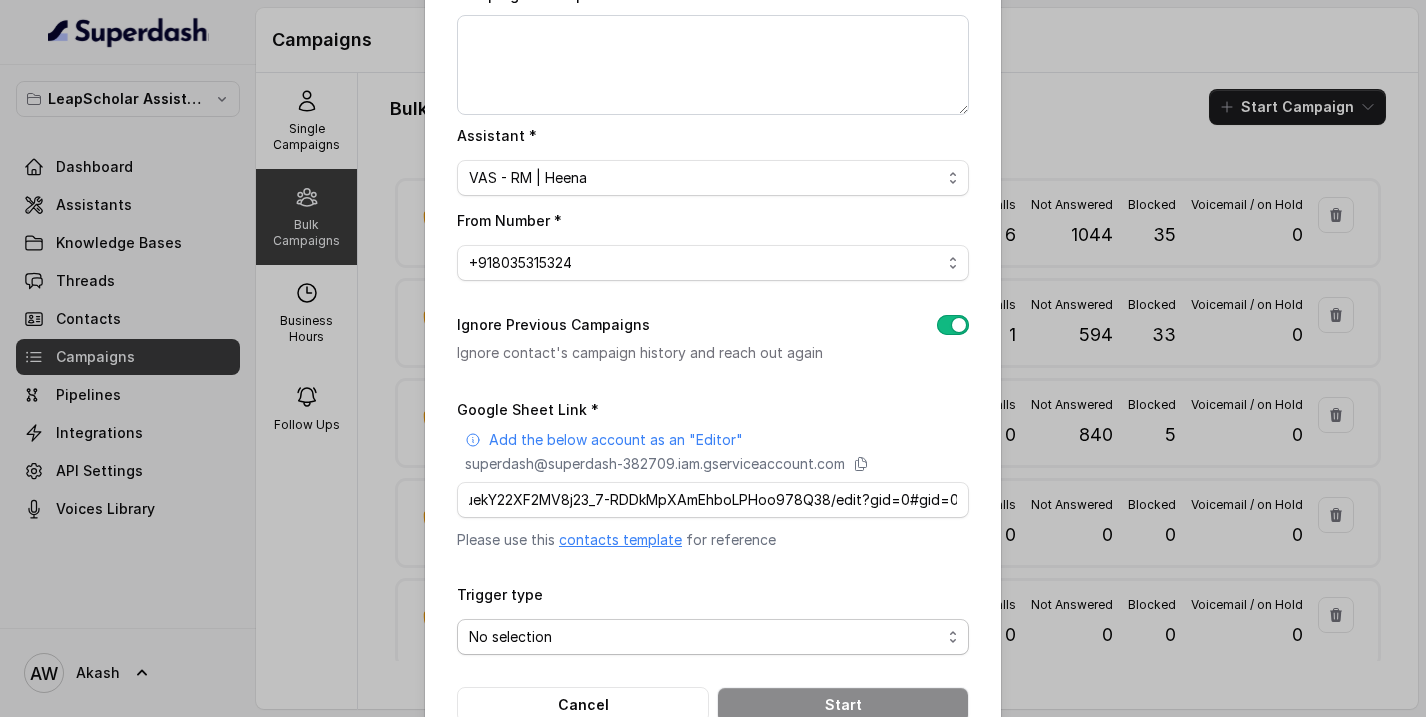 click on "No selection Trigger Immediately Trigger Based on Business Hours & Follow Ups" at bounding box center (713, 637) 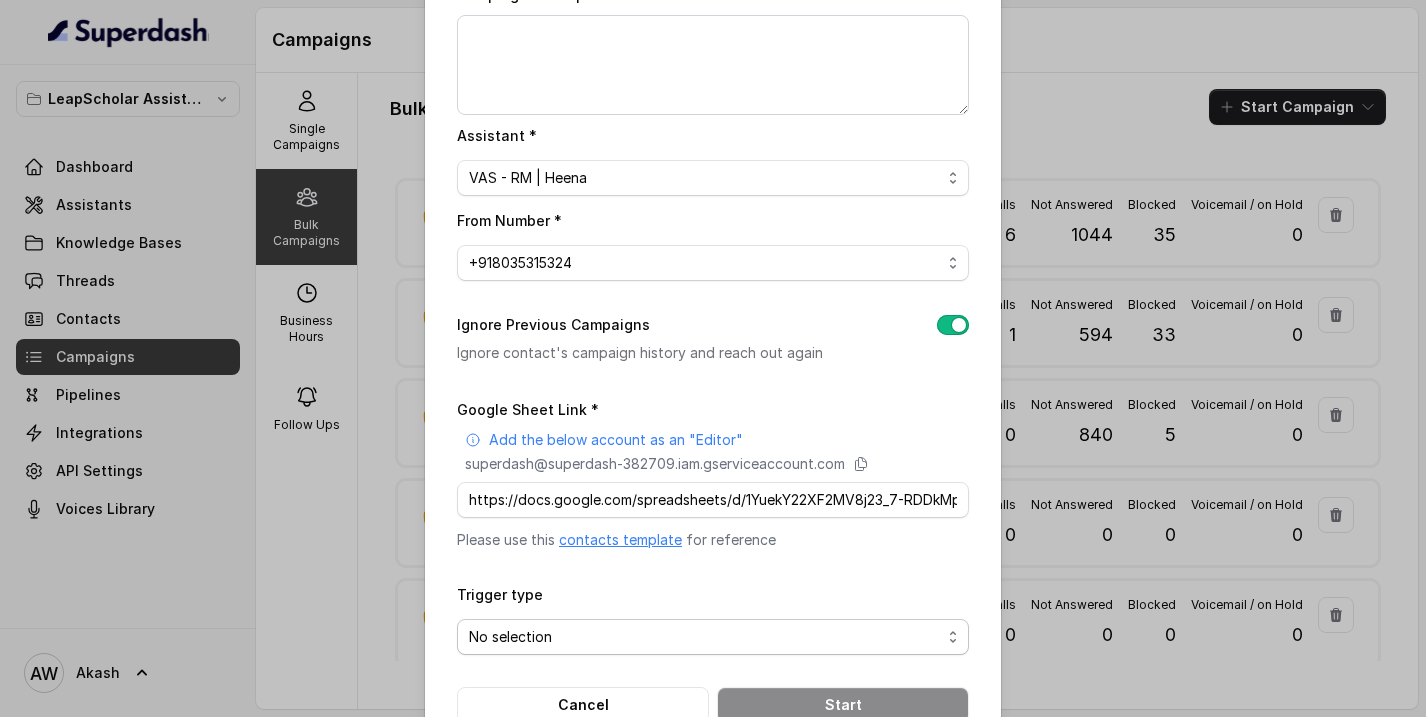 select on "triggerImmediately" 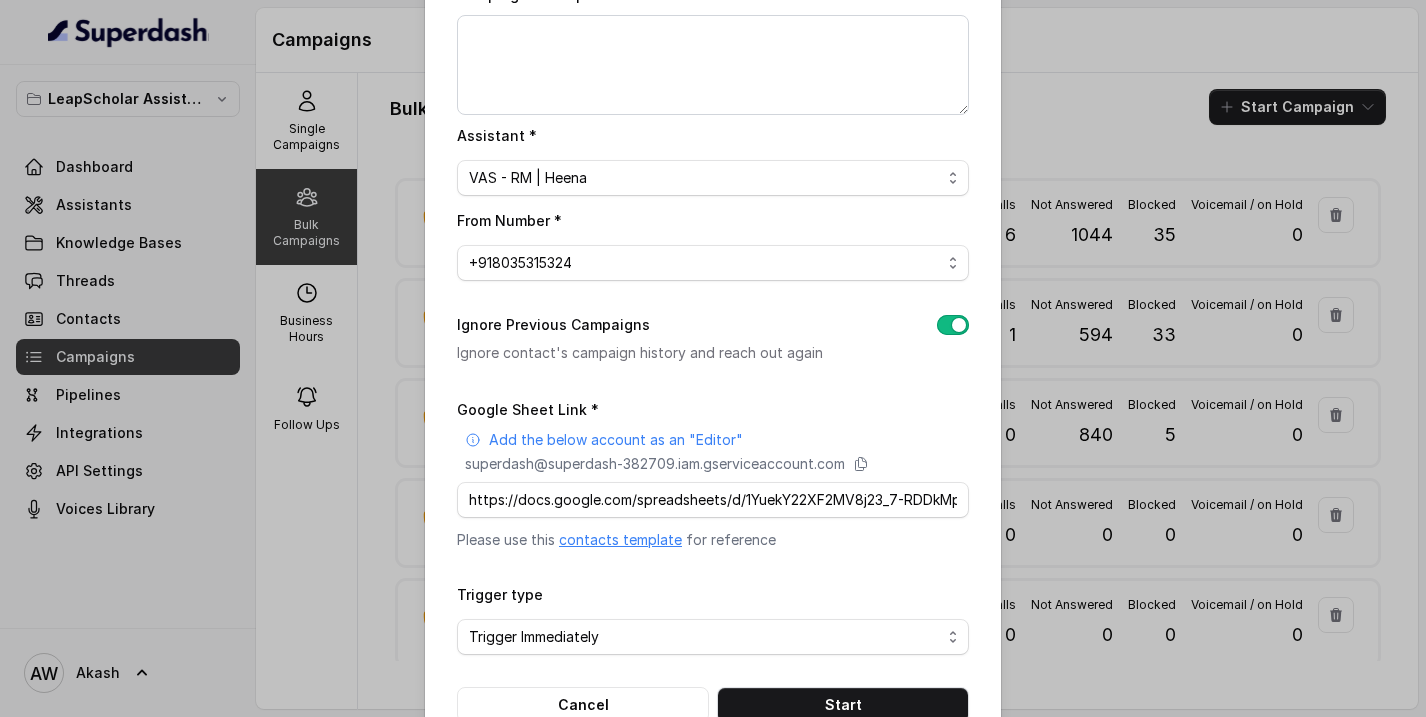 scroll, scrollTop: 234, scrollLeft: 0, axis: vertical 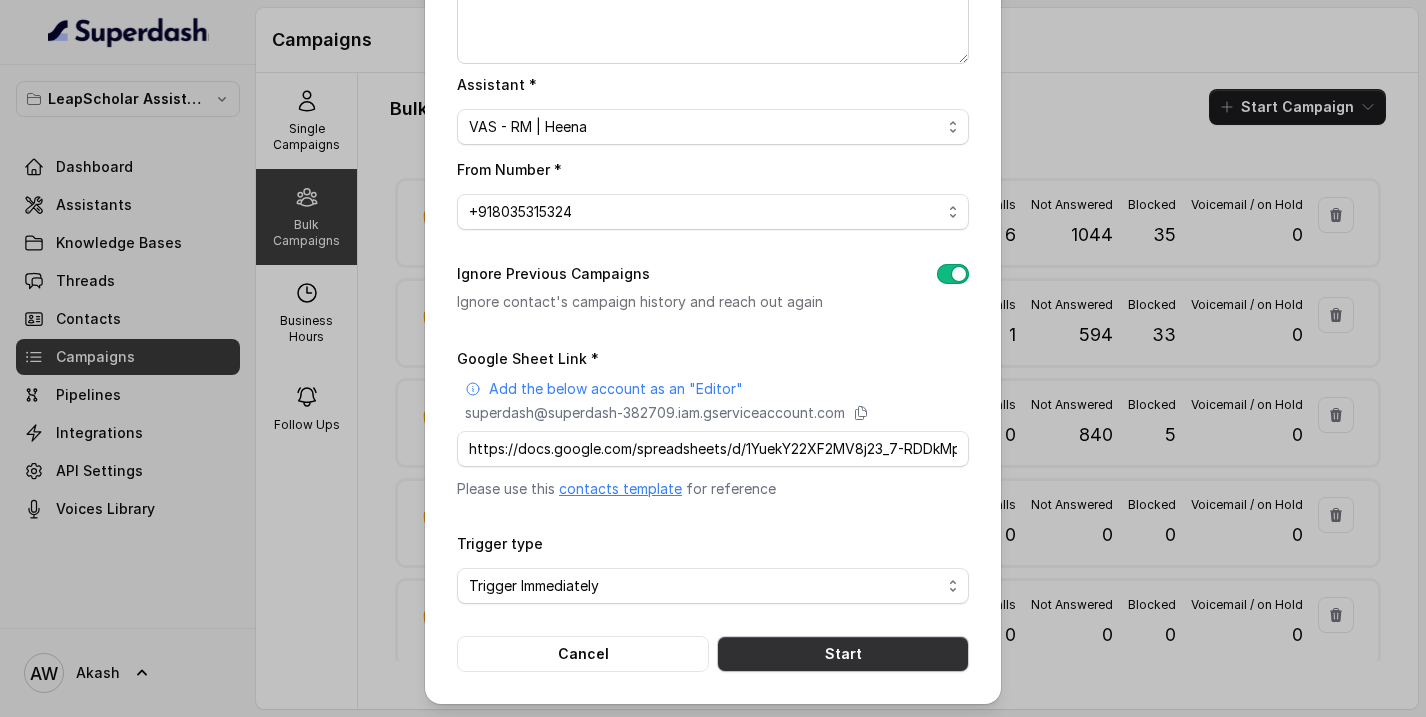 click on "Start" at bounding box center (843, 654) 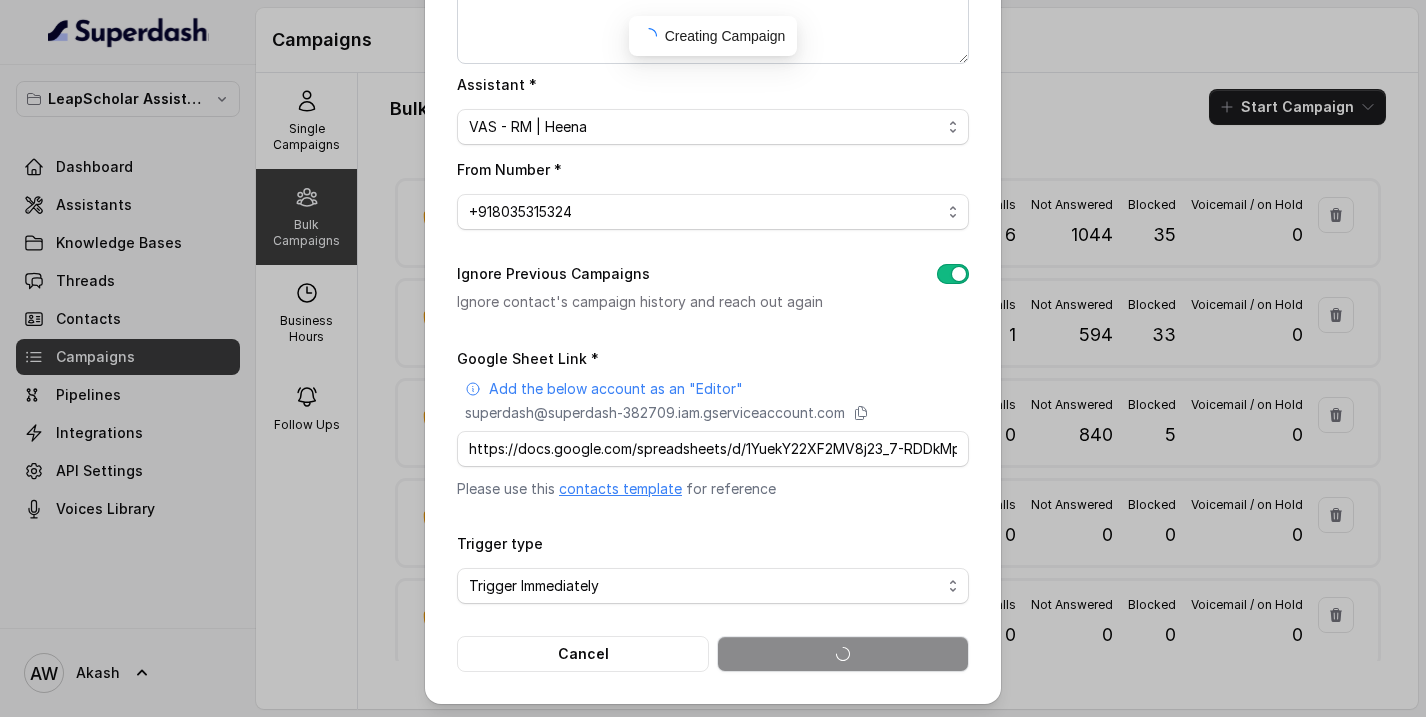 type 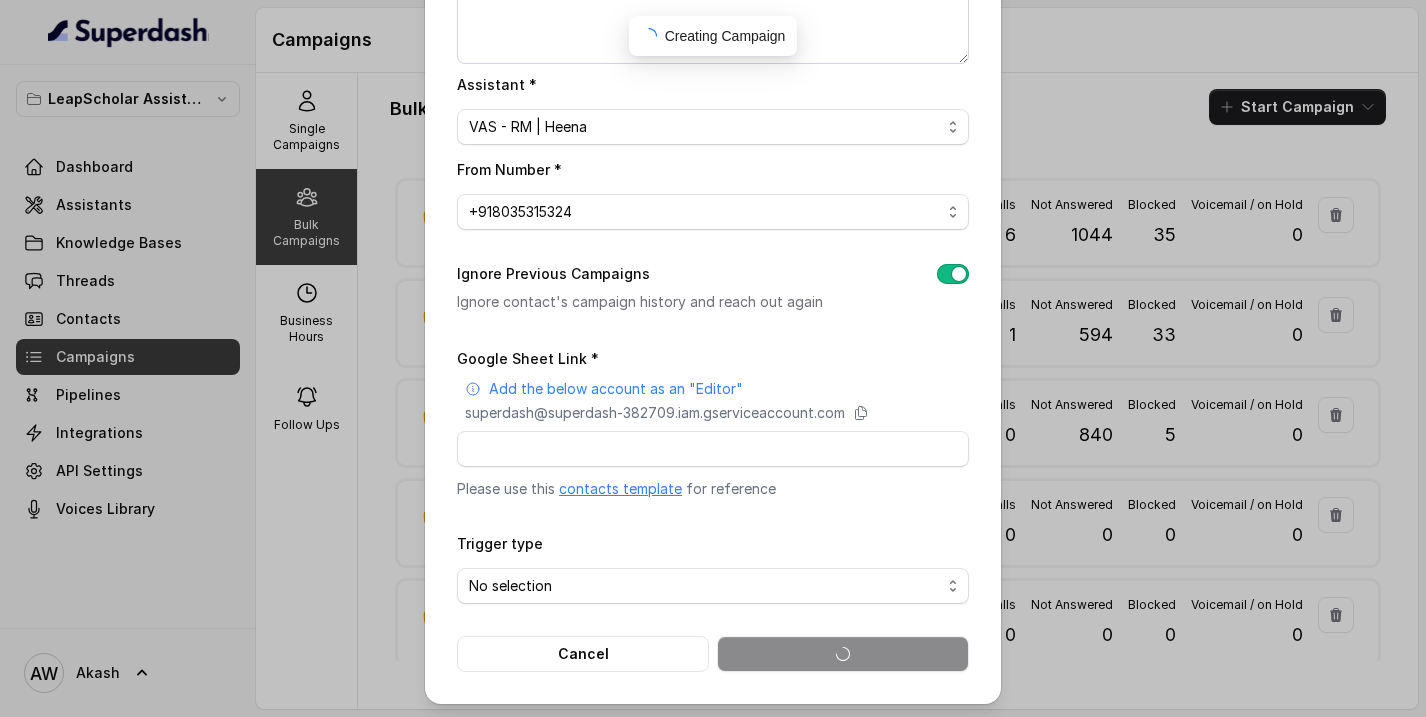 scroll, scrollTop: 0, scrollLeft: 0, axis: both 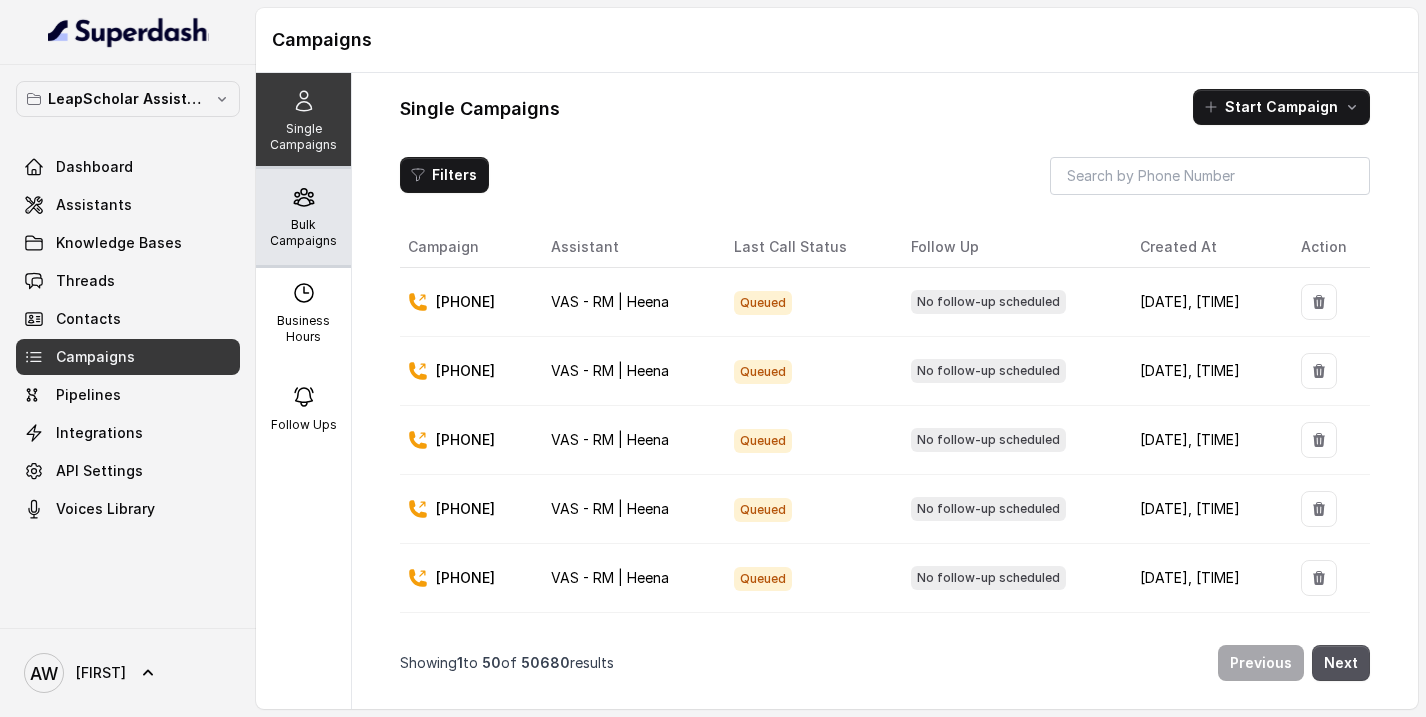 click on "Bulk Campaigns" at bounding box center [303, 233] 